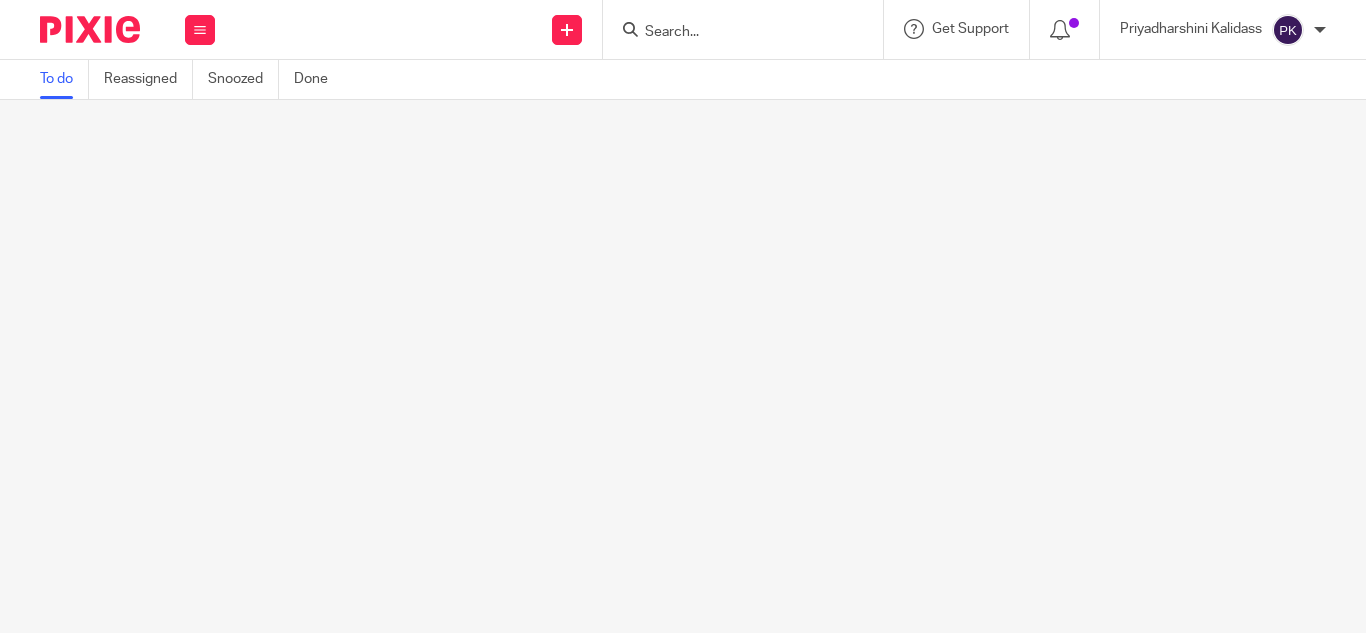 scroll, scrollTop: 0, scrollLeft: 0, axis: both 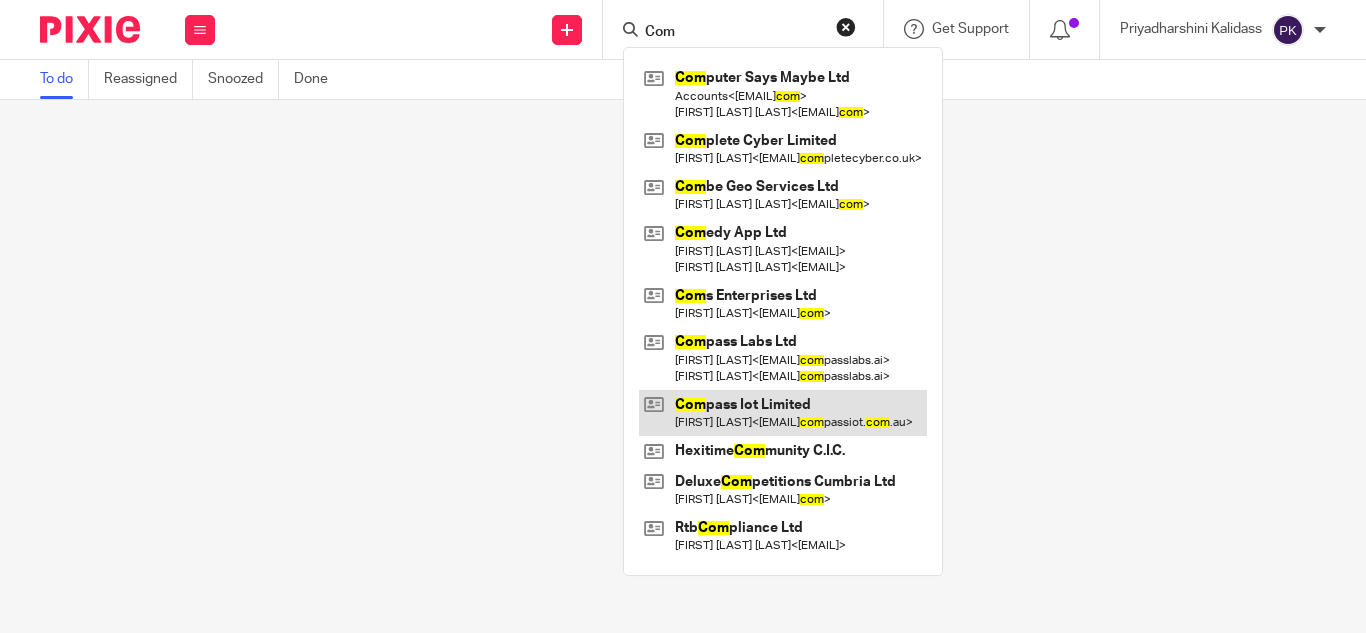 type on "Com" 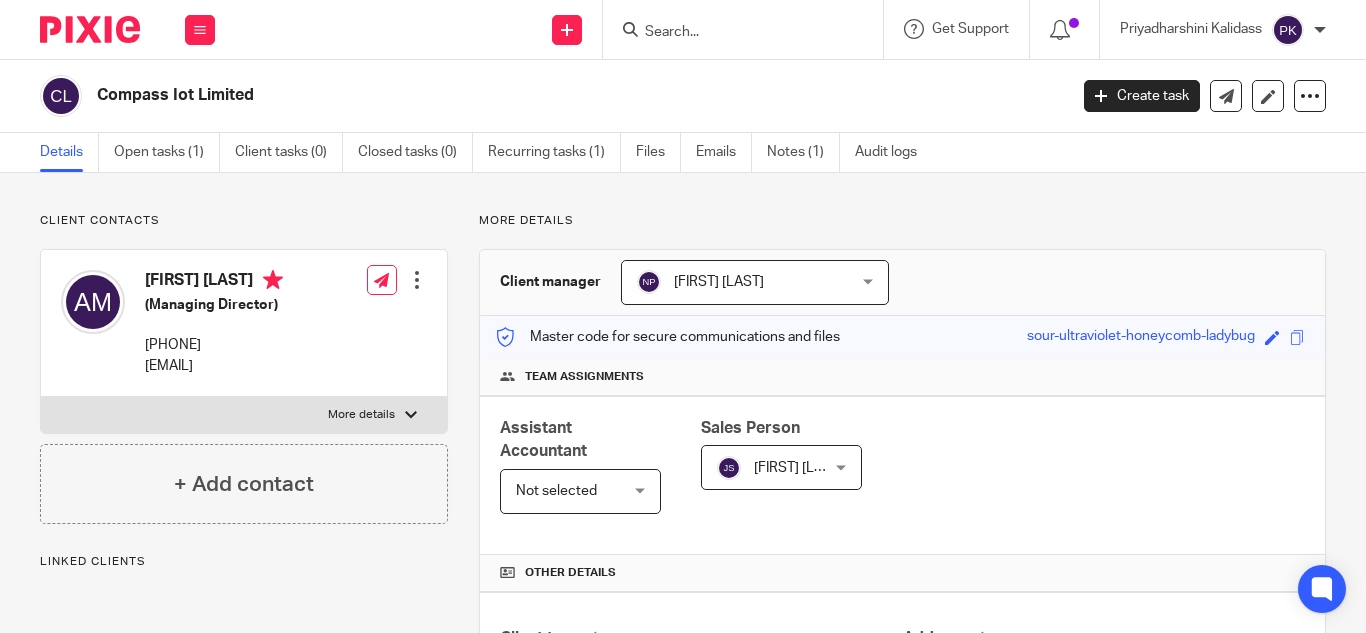 scroll, scrollTop: 0, scrollLeft: 0, axis: both 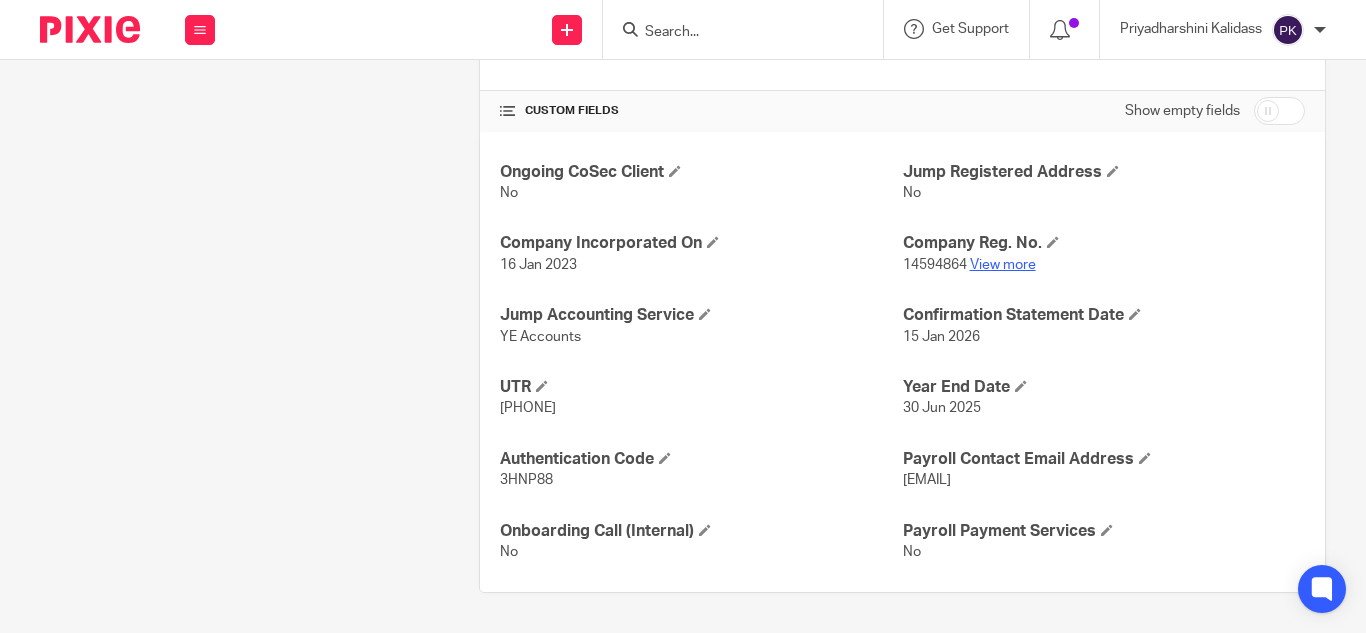 click on "View more" at bounding box center (1003, 265) 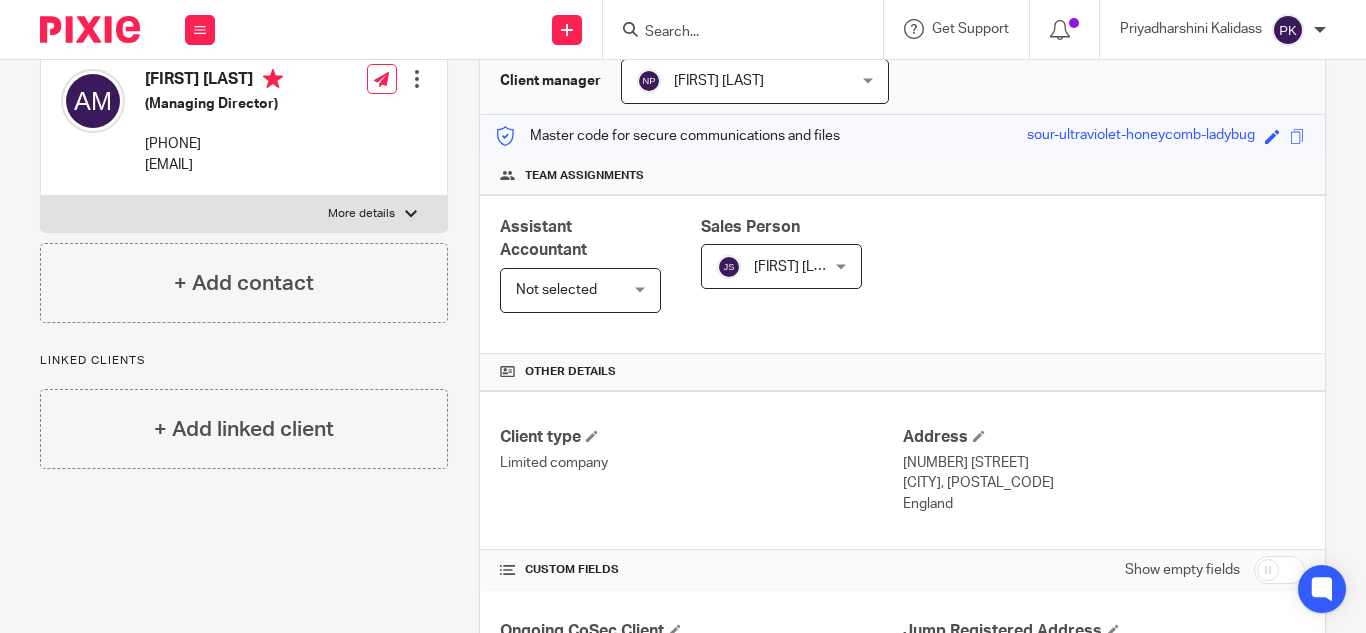 scroll, scrollTop: 155, scrollLeft: 0, axis: vertical 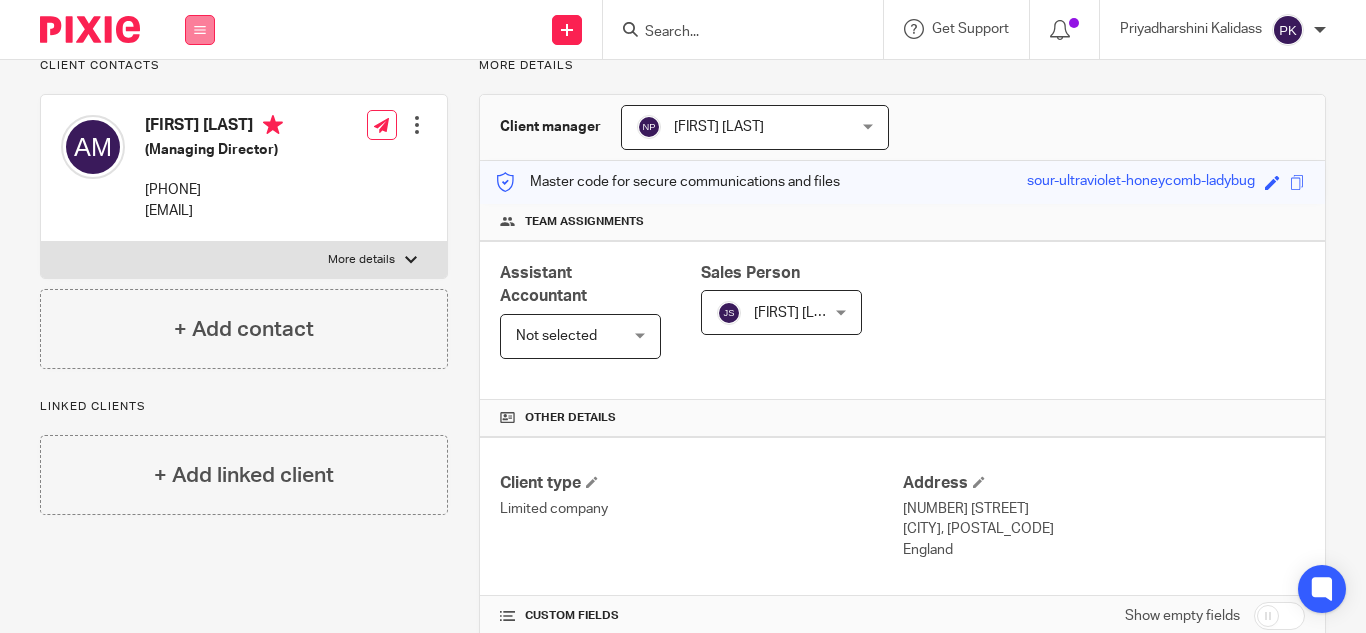 click at bounding box center [200, 30] 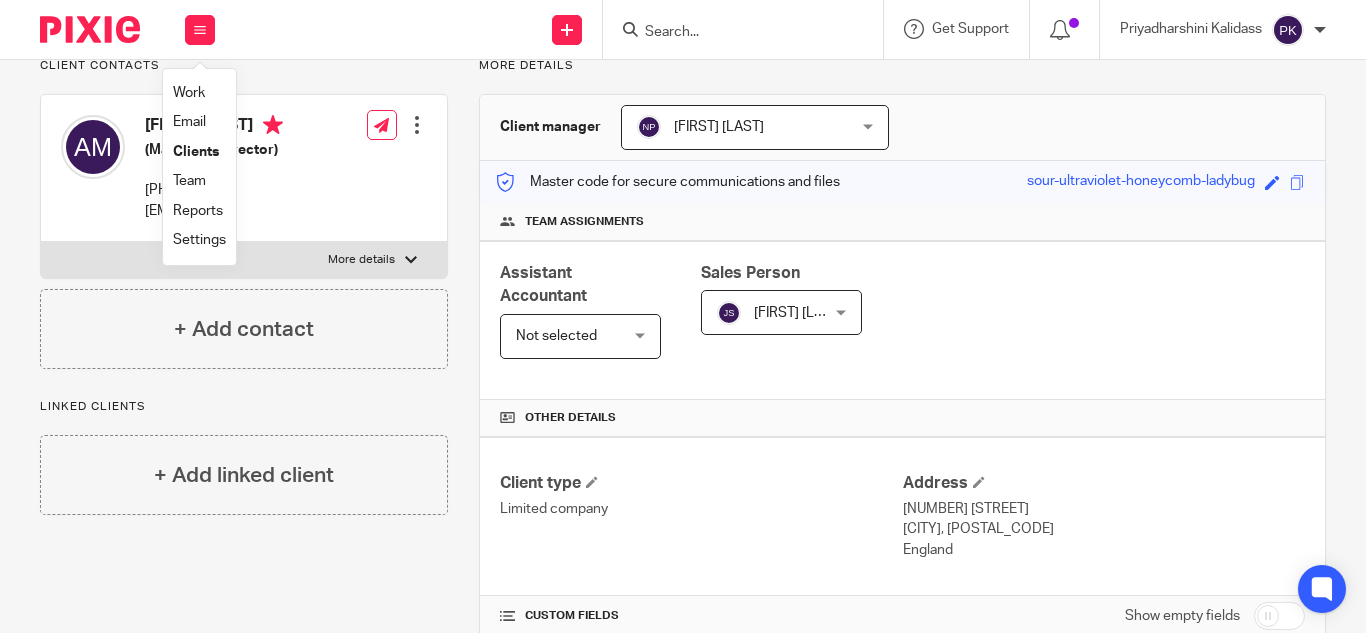 click on "Work" at bounding box center (189, 93) 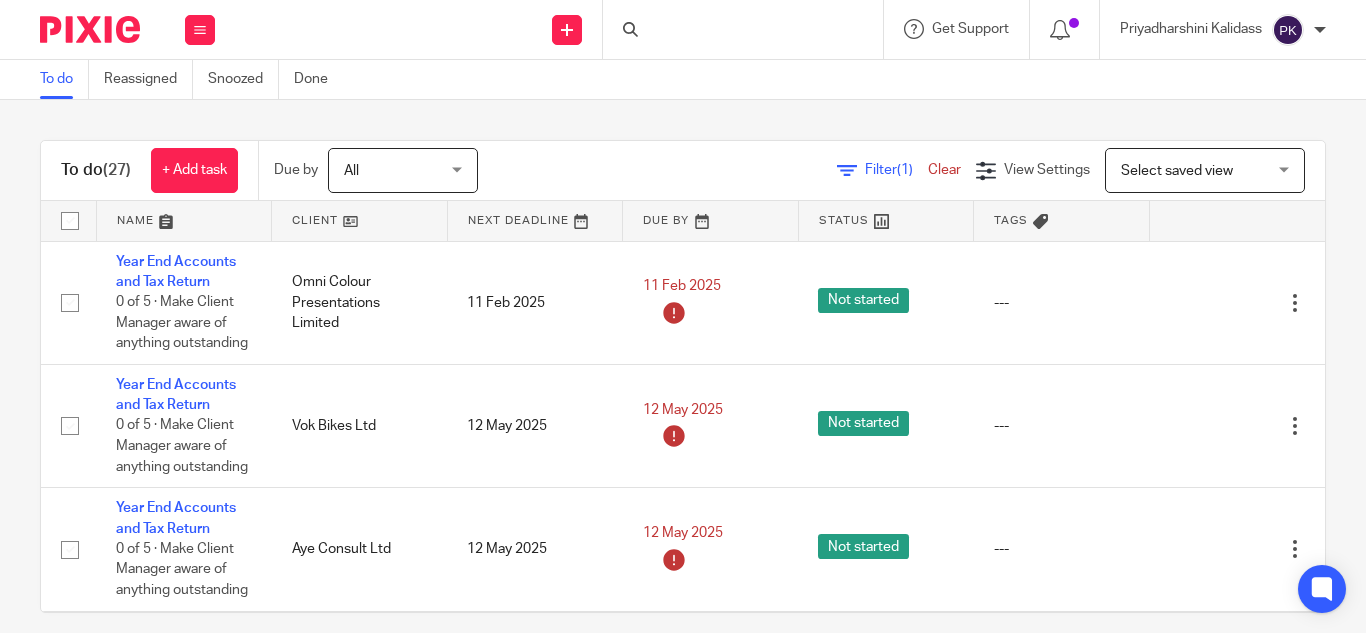 scroll, scrollTop: 0, scrollLeft: 0, axis: both 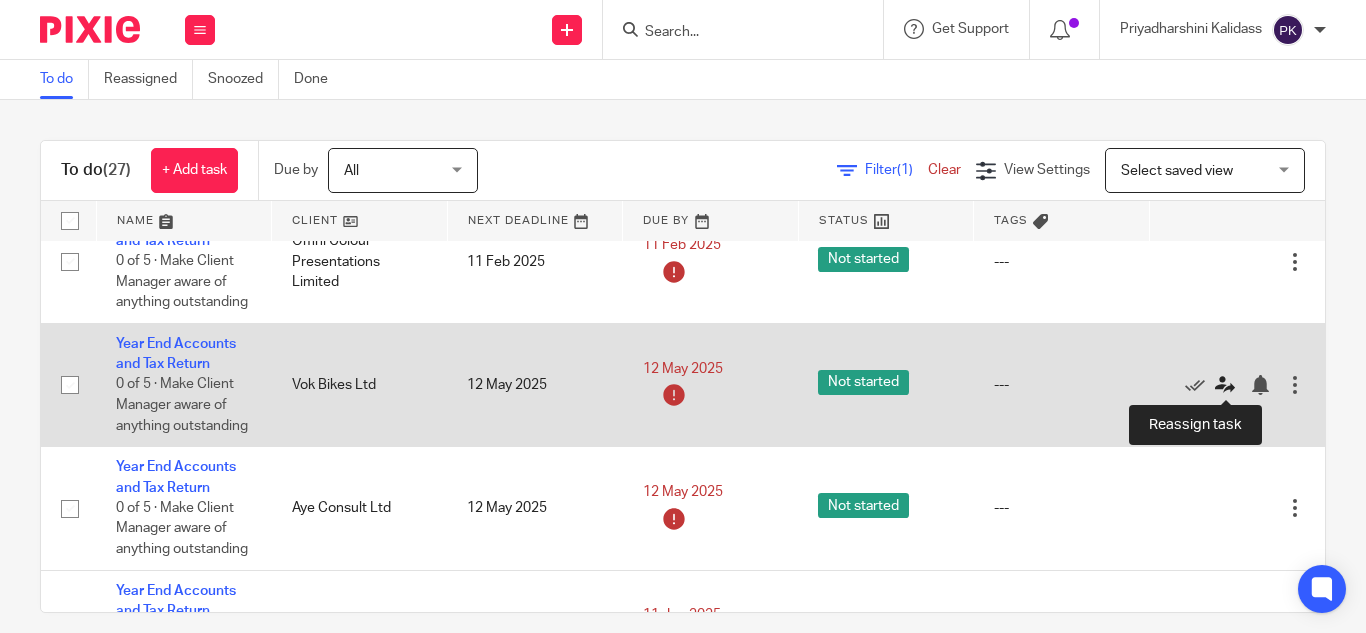 click at bounding box center (1225, 385) 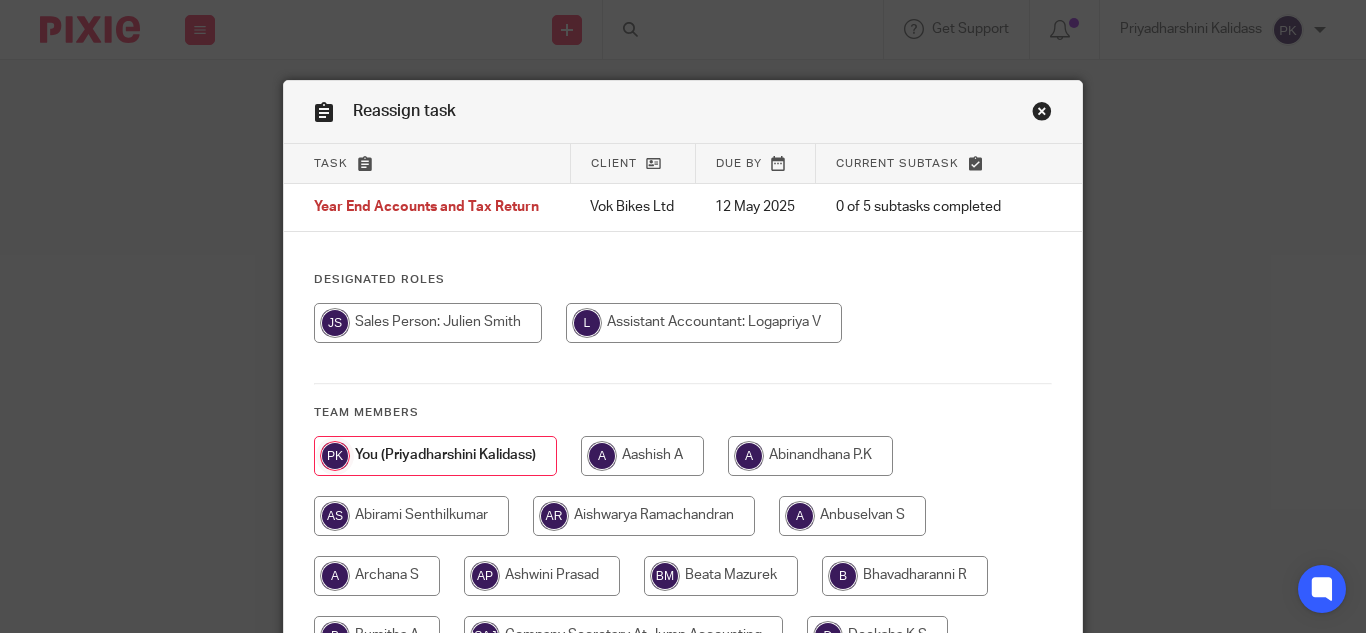 scroll, scrollTop: 0, scrollLeft: 0, axis: both 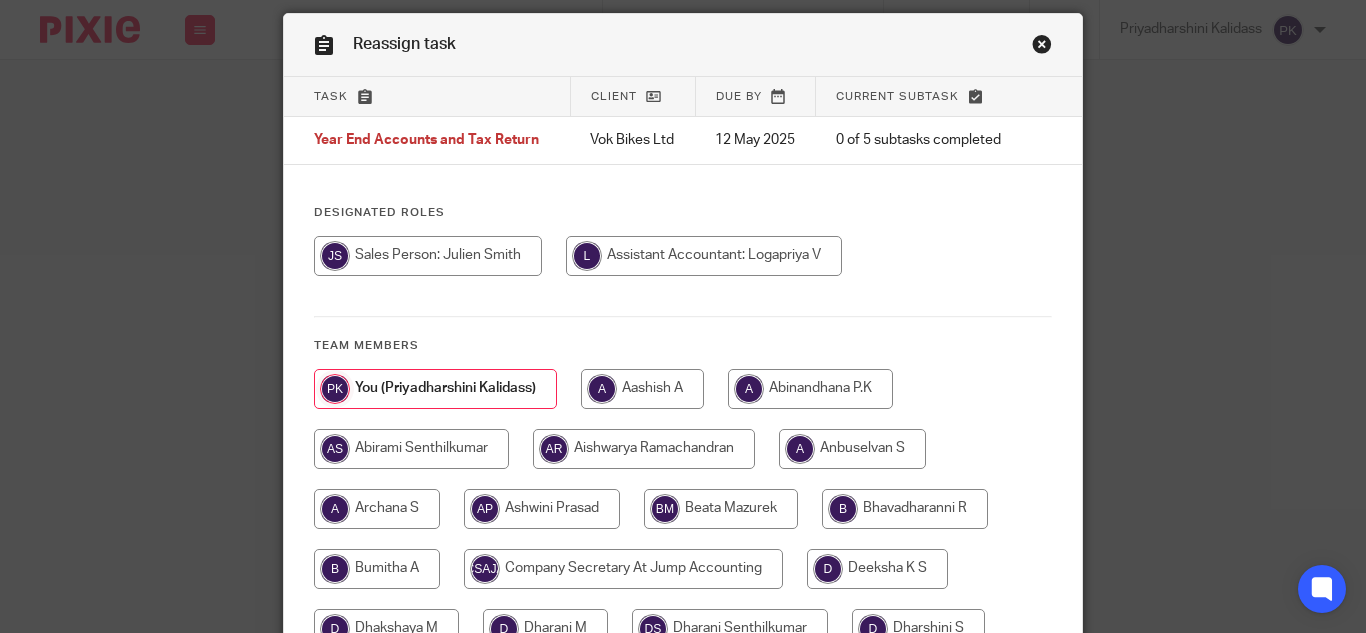 click at bounding box center [704, 256] 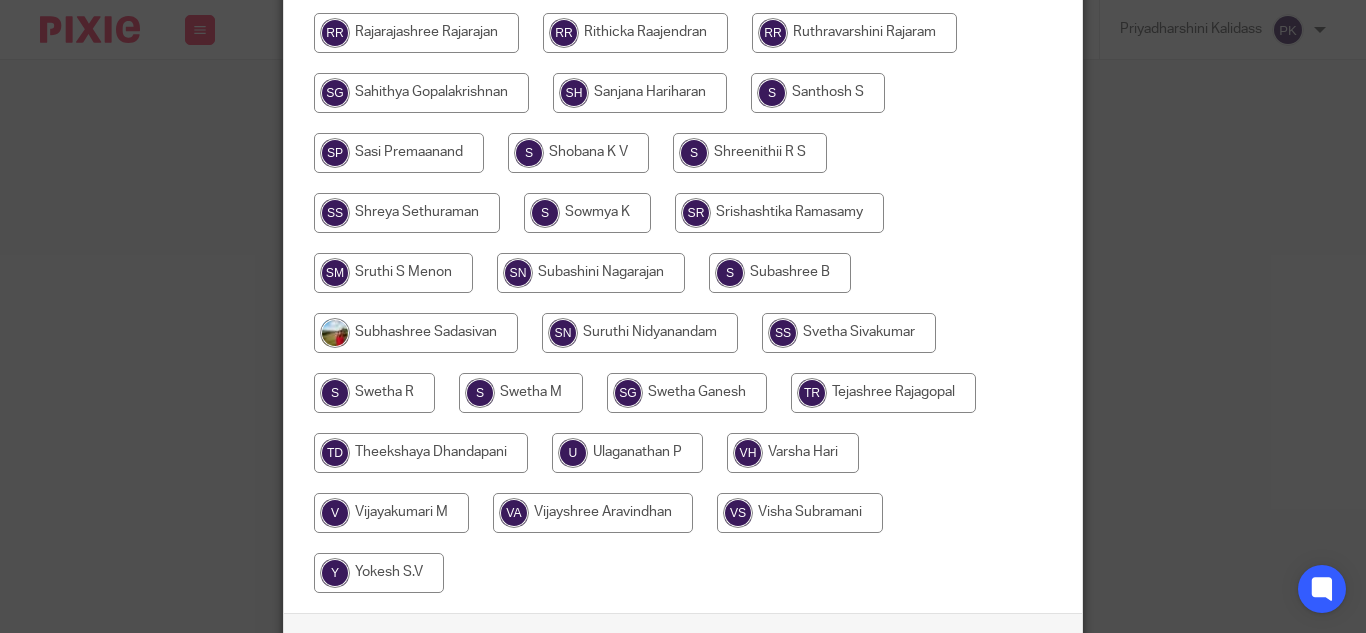 scroll, scrollTop: 1648, scrollLeft: 0, axis: vertical 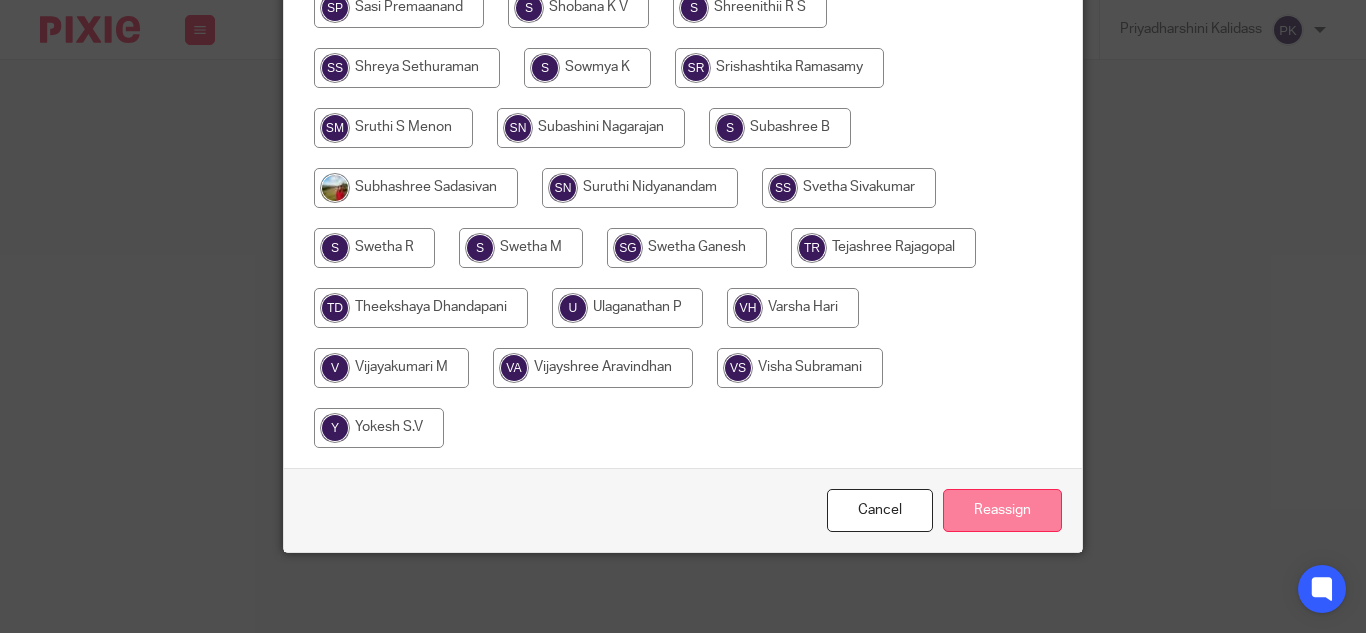 click on "Reassign" at bounding box center (1002, 510) 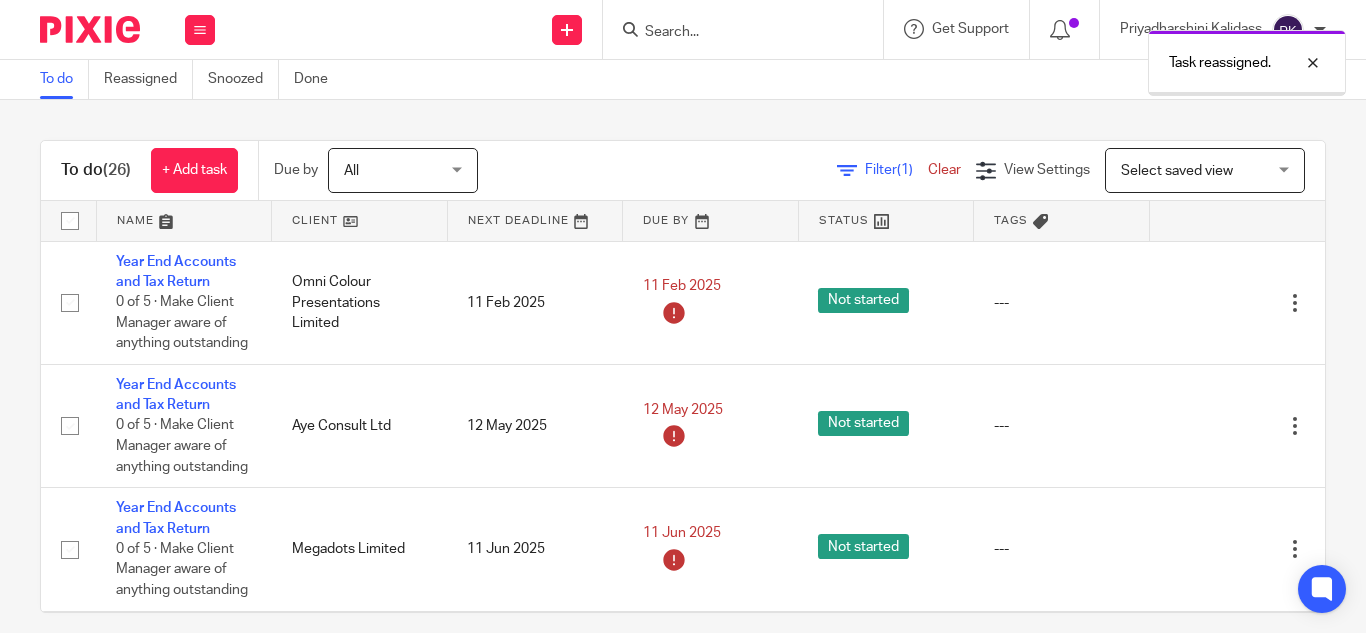 scroll, scrollTop: 0, scrollLeft: 0, axis: both 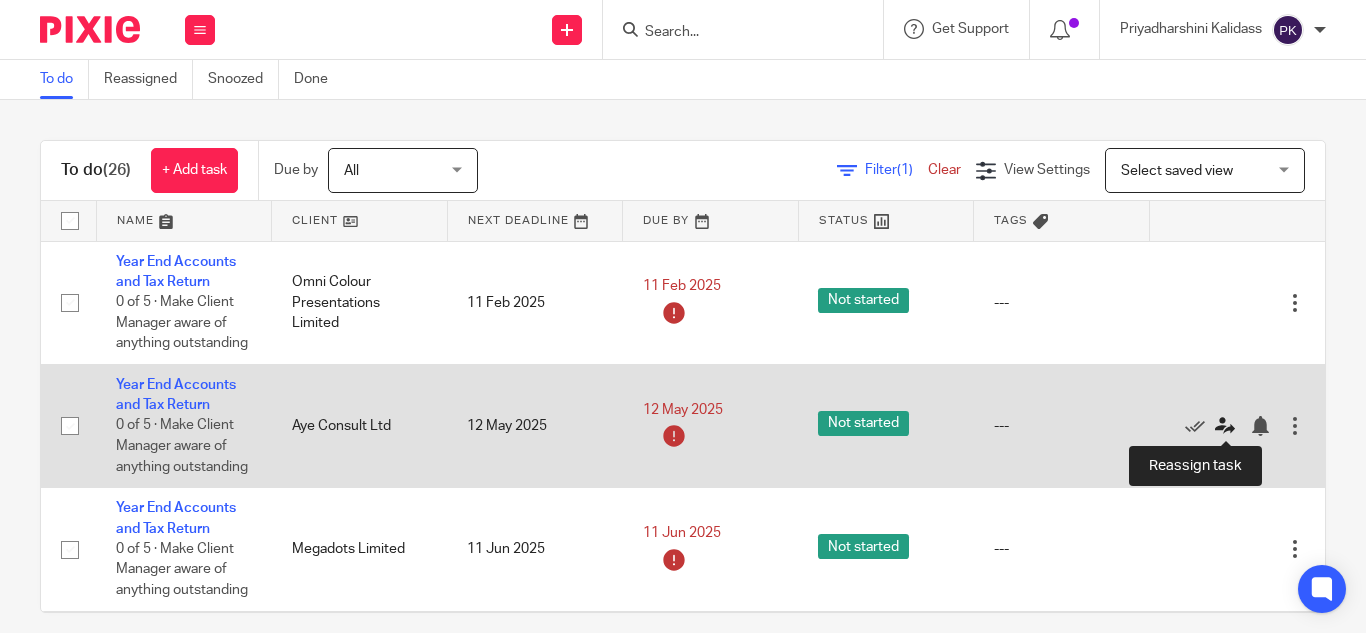 click at bounding box center (1225, 426) 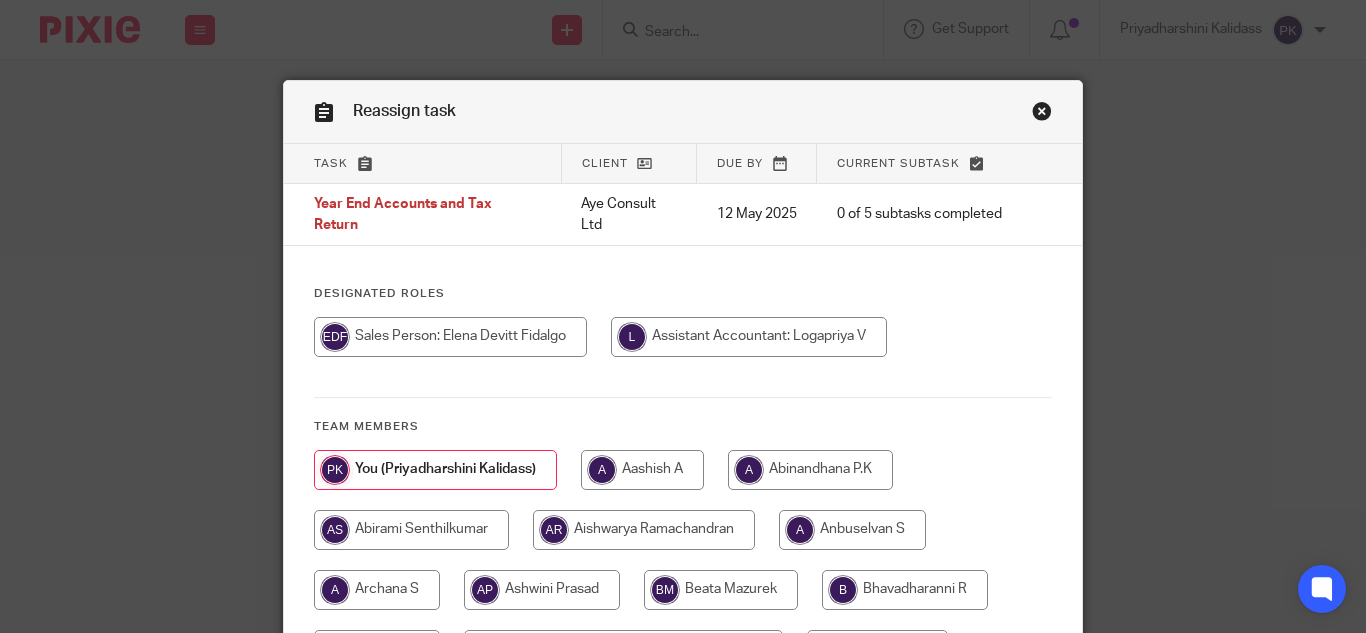 scroll, scrollTop: 0, scrollLeft: 0, axis: both 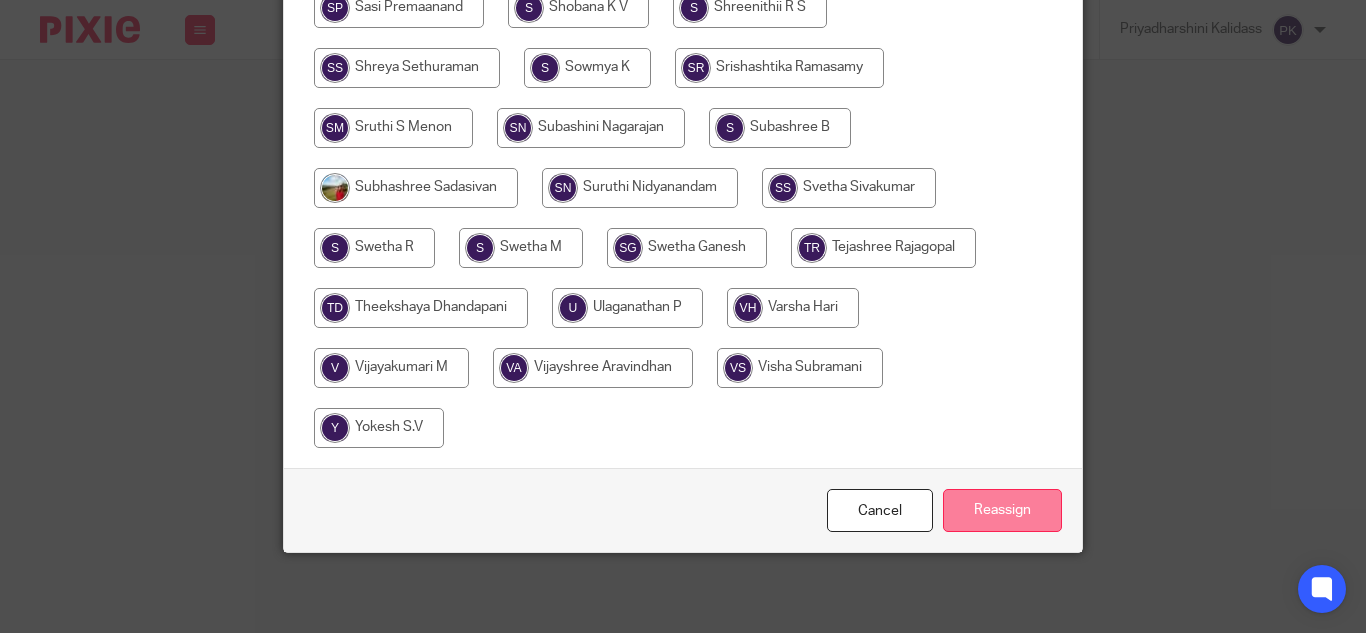 click on "Reassign" at bounding box center [1002, 510] 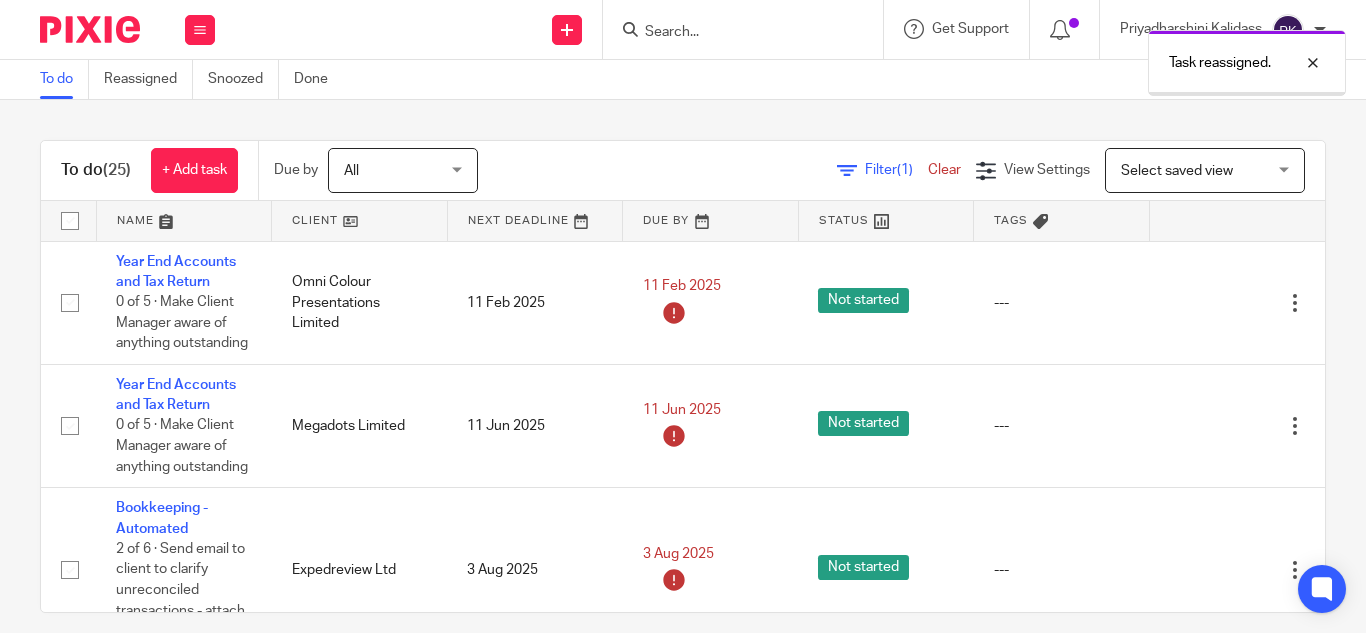 scroll, scrollTop: 0, scrollLeft: 0, axis: both 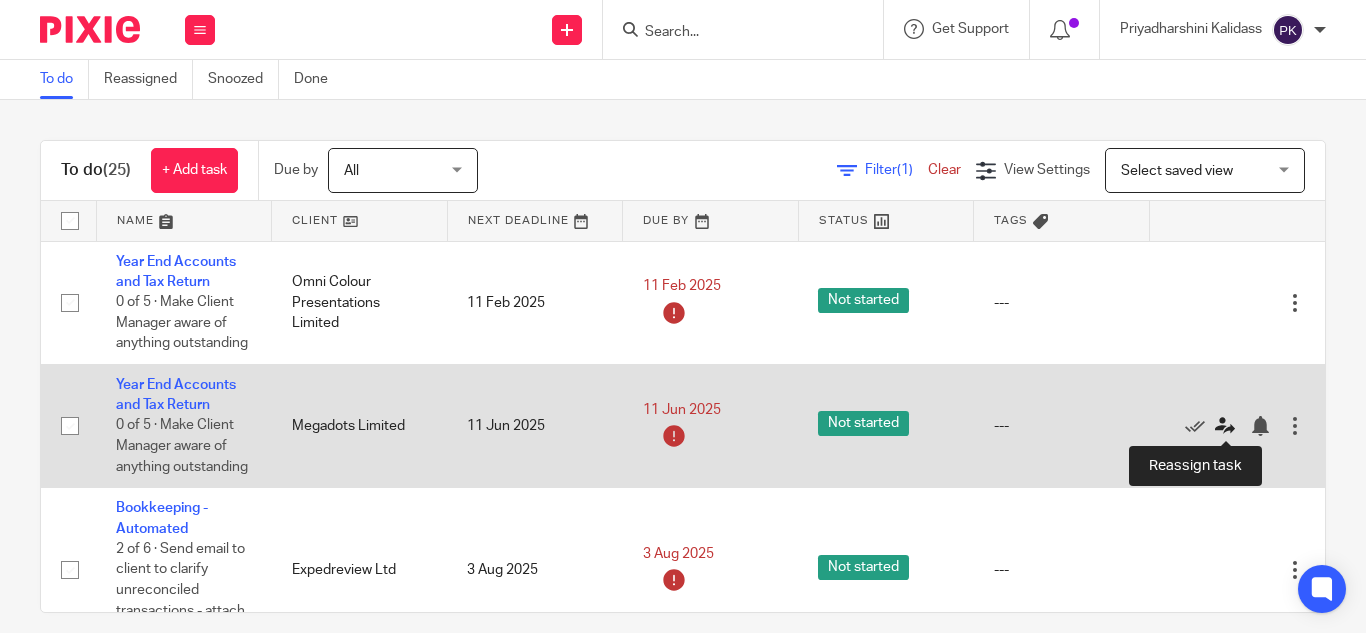 click at bounding box center [1225, 426] 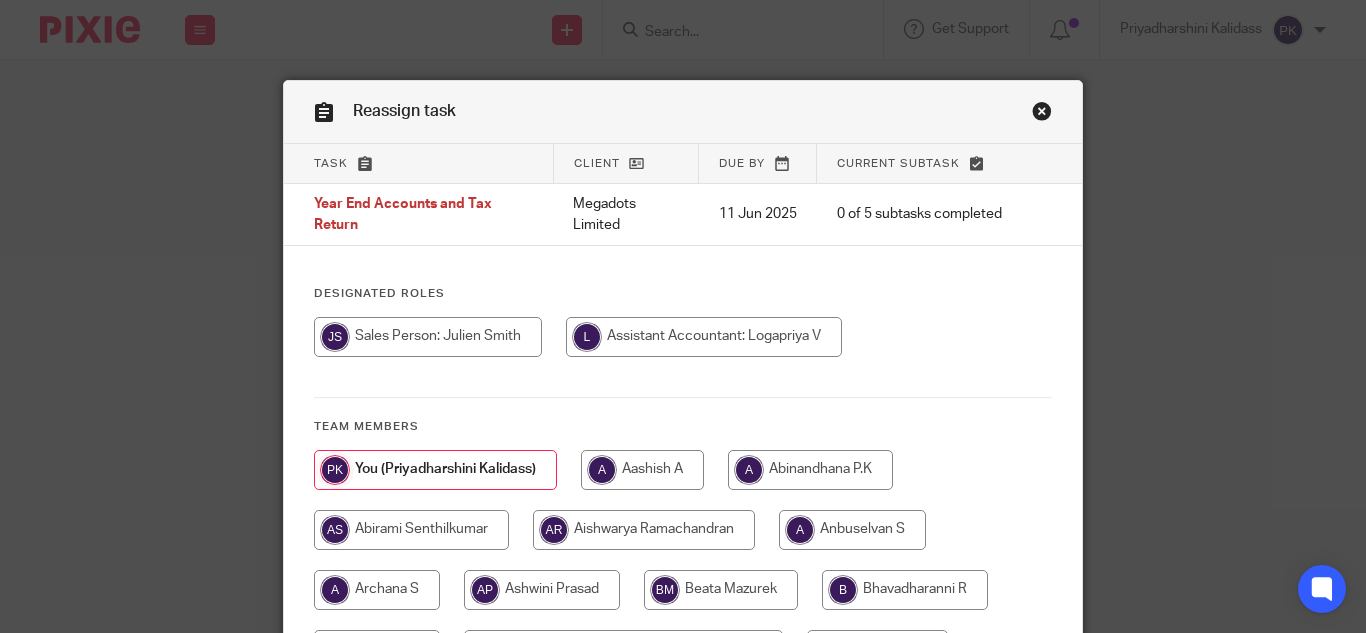 scroll, scrollTop: 0, scrollLeft: 0, axis: both 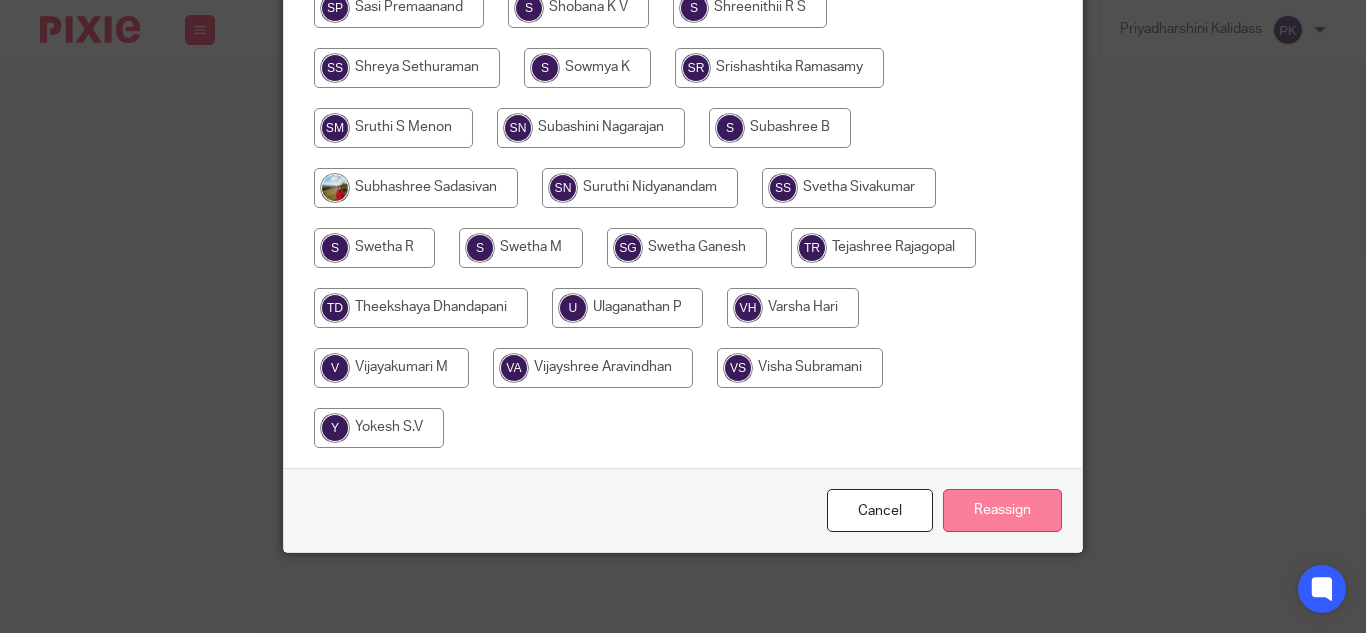 click on "Reassign" at bounding box center (1002, 510) 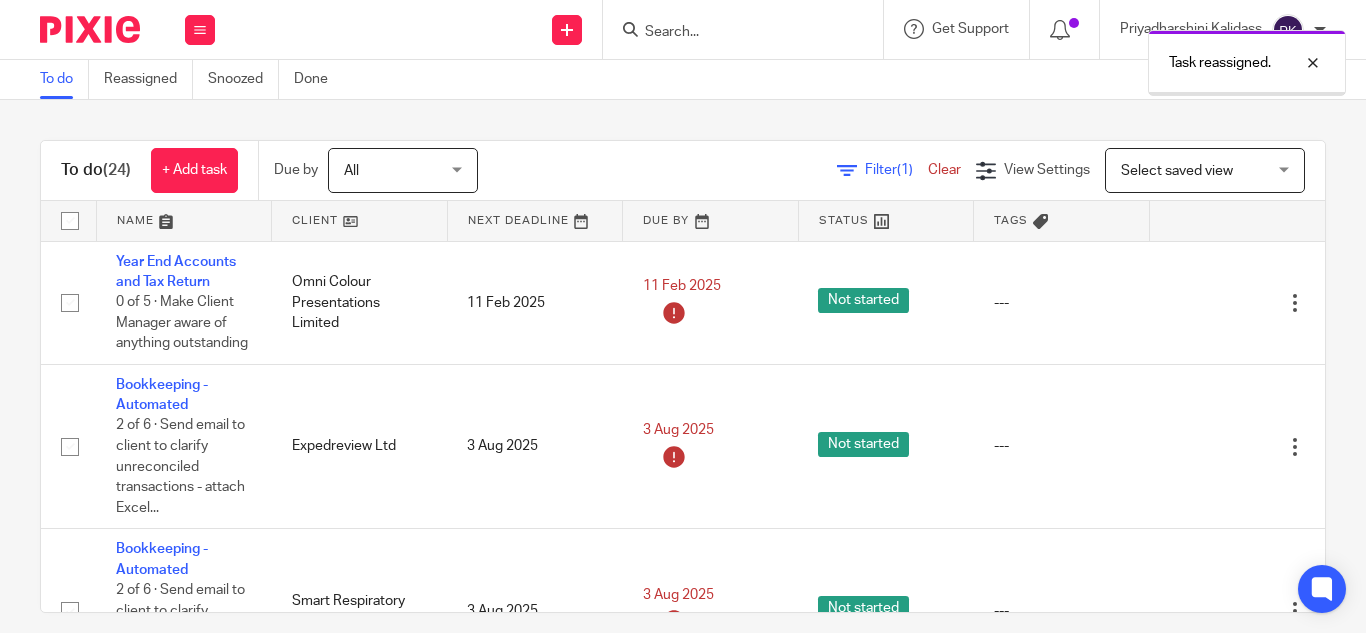 scroll, scrollTop: 0, scrollLeft: 0, axis: both 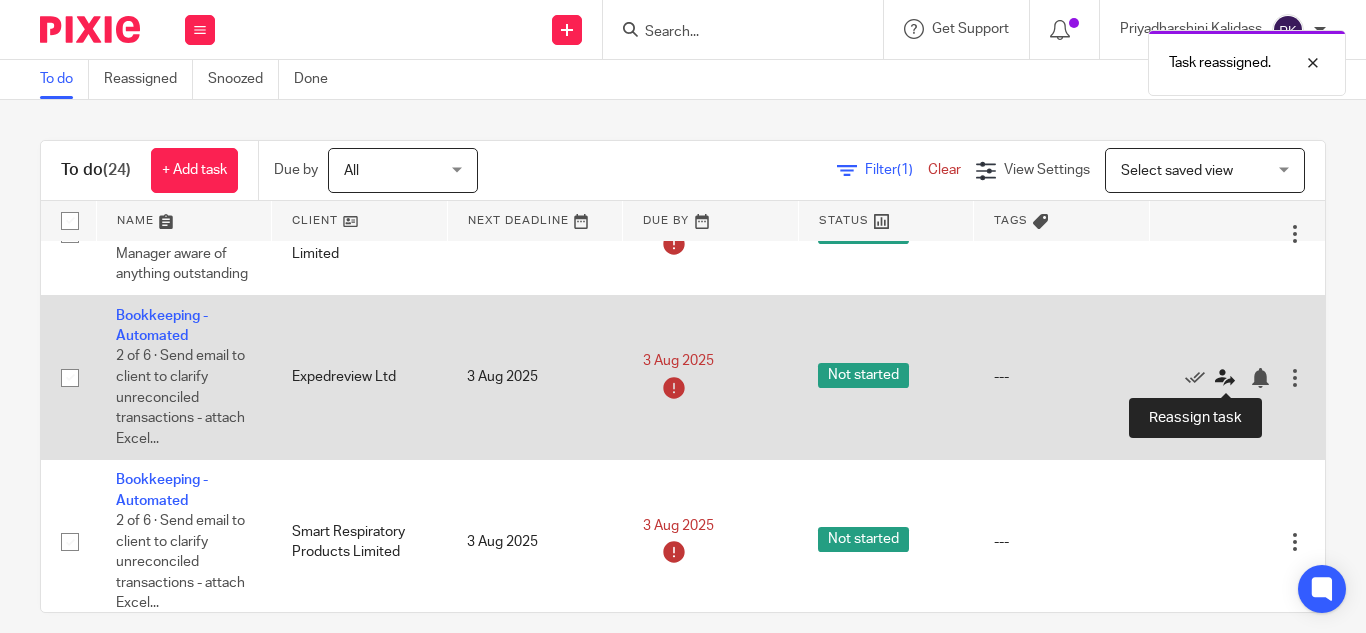 click at bounding box center [1225, 378] 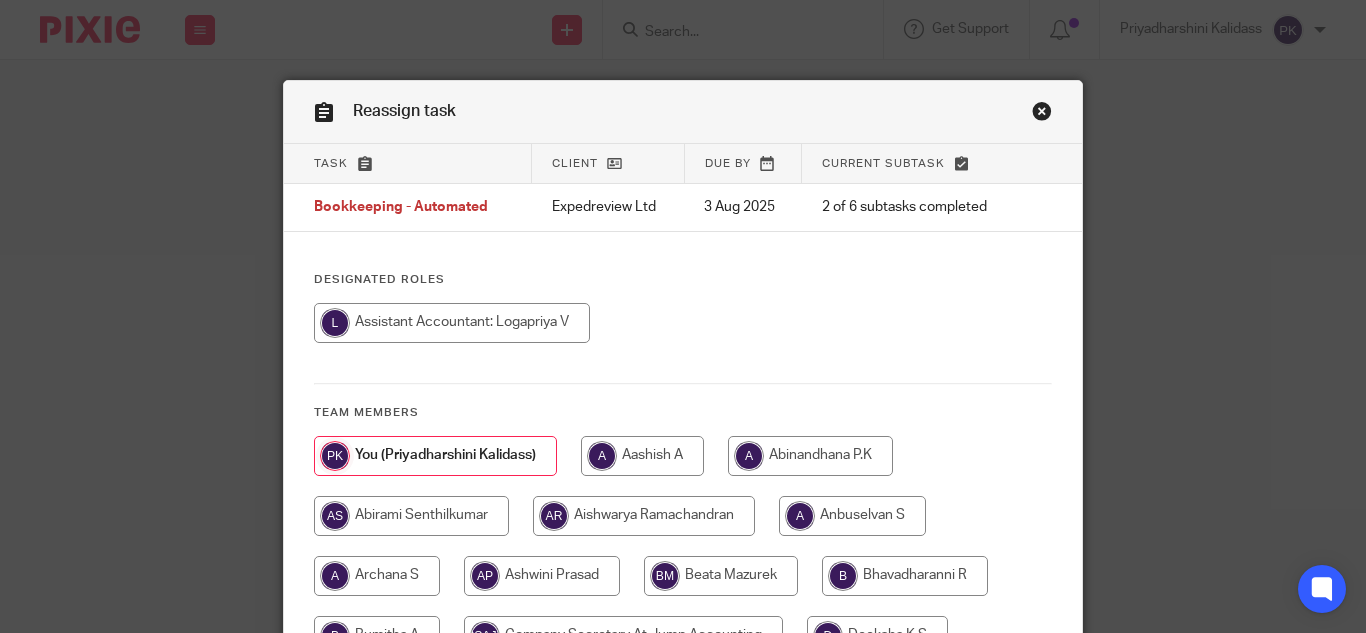 scroll, scrollTop: 0, scrollLeft: 0, axis: both 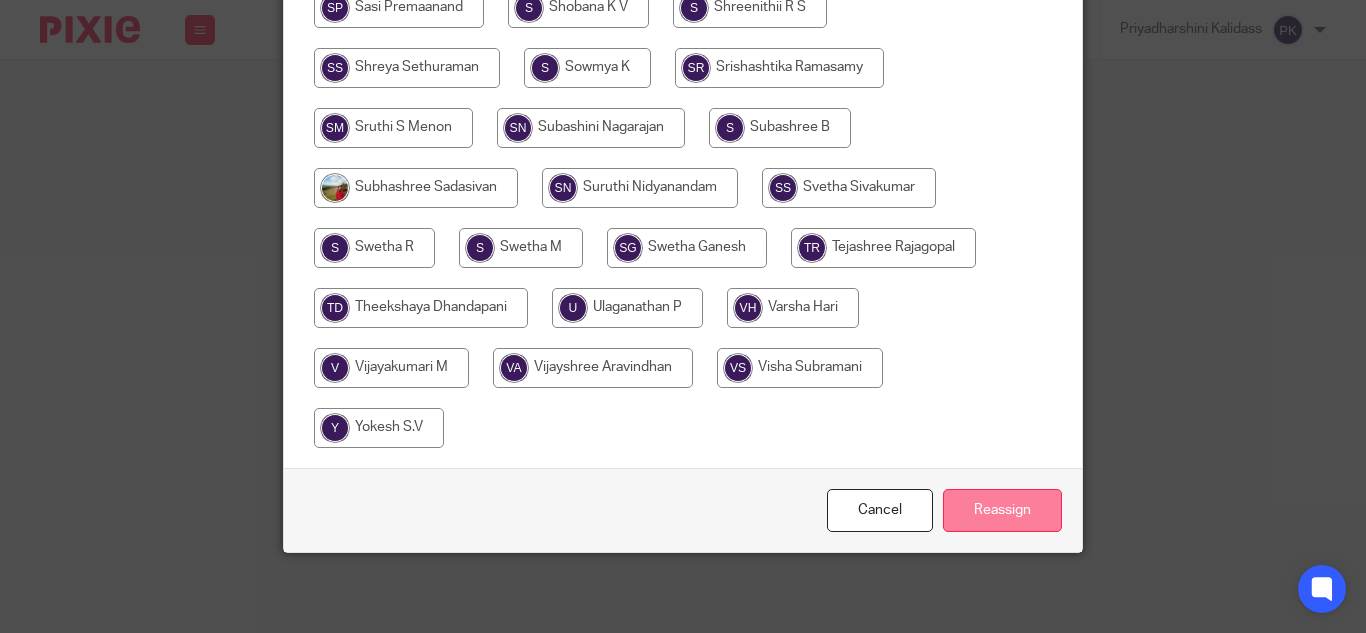click on "Reassign" at bounding box center [1002, 510] 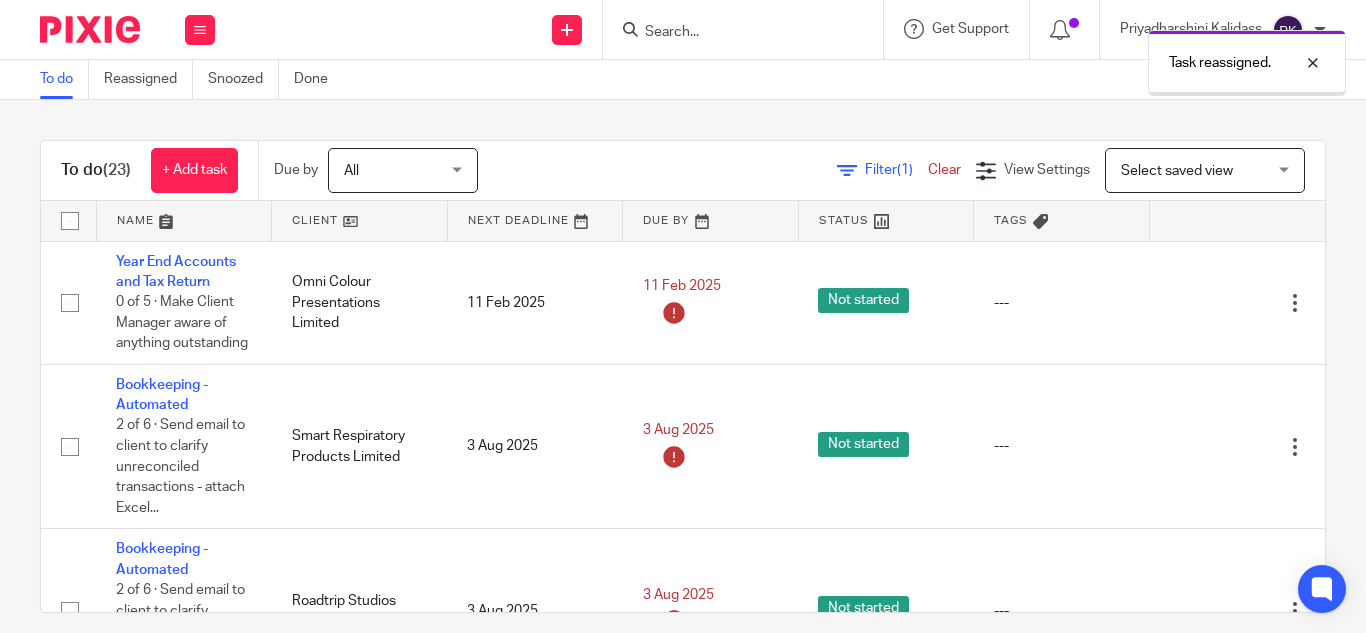 scroll, scrollTop: 0, scrollLeft: 0, axis: both 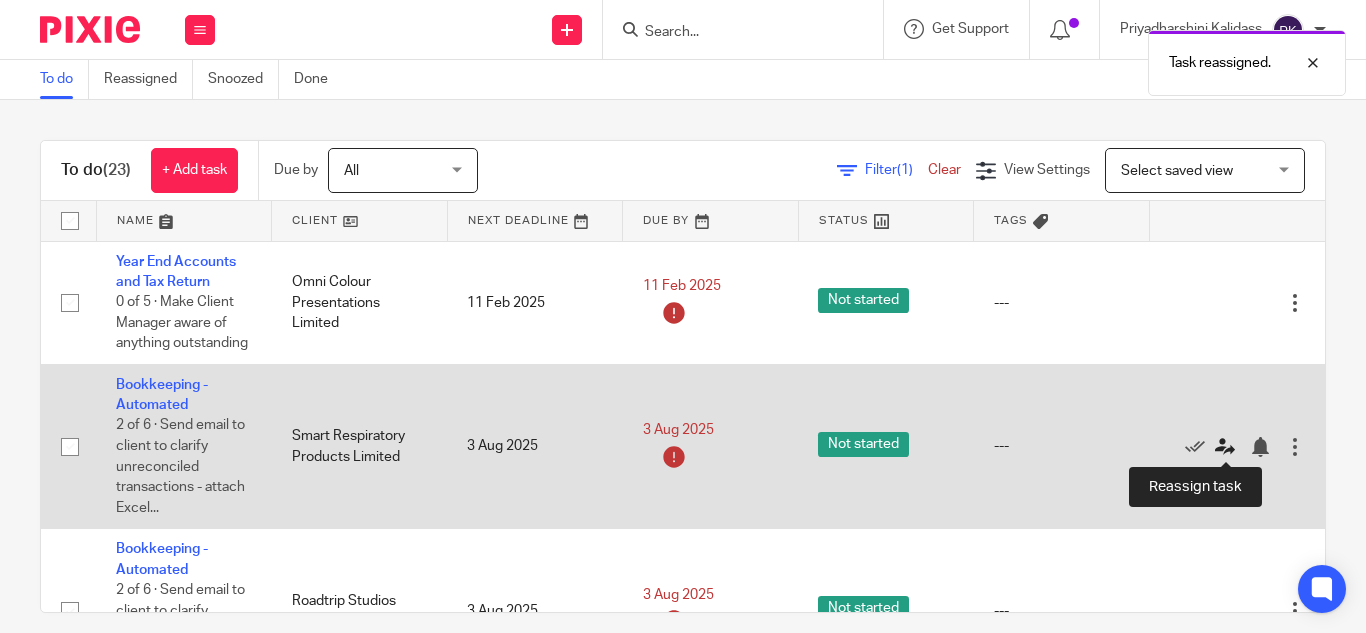click at bounding box center (1225, 447) 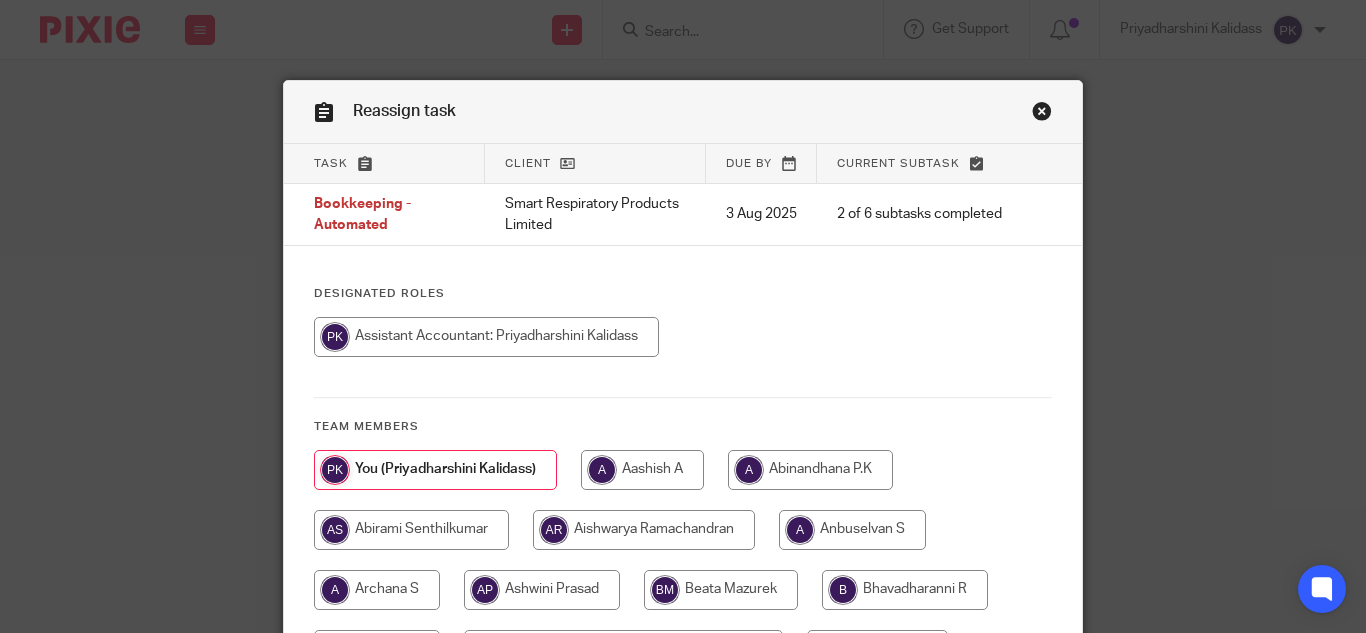 scroll, scrollTop: 0, scrollLeft: 0, axis: both 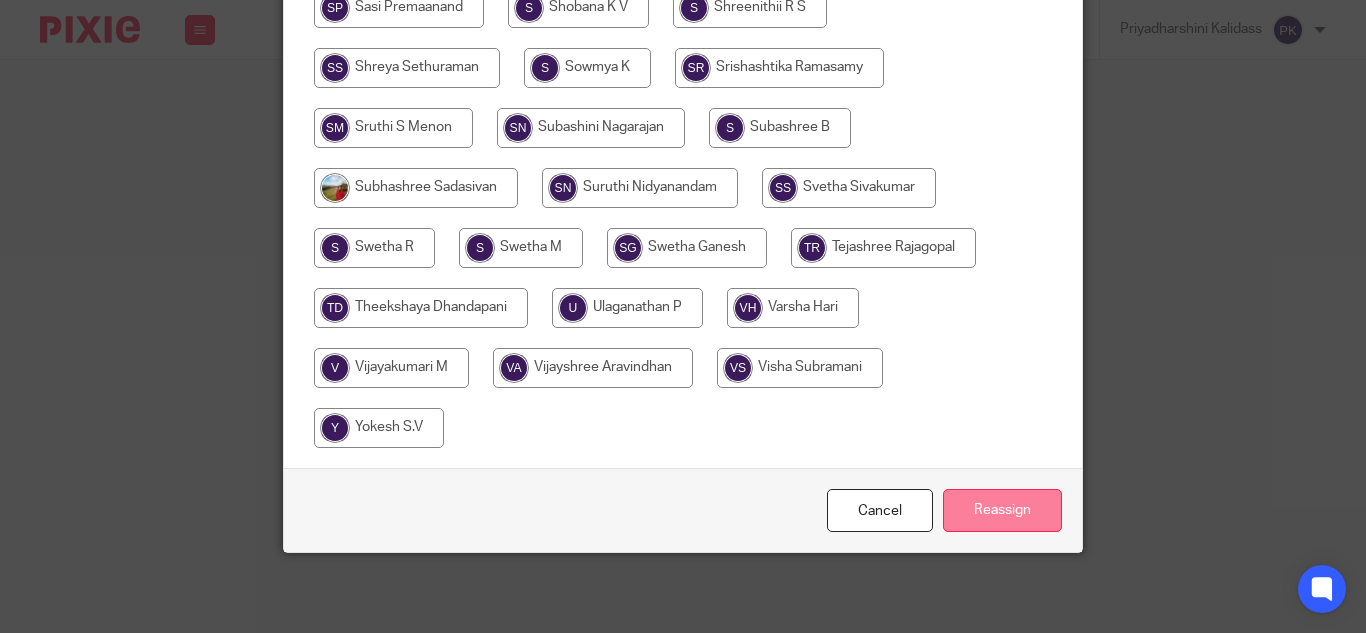 click on "Reassign" at bounding box center (1002, 510) 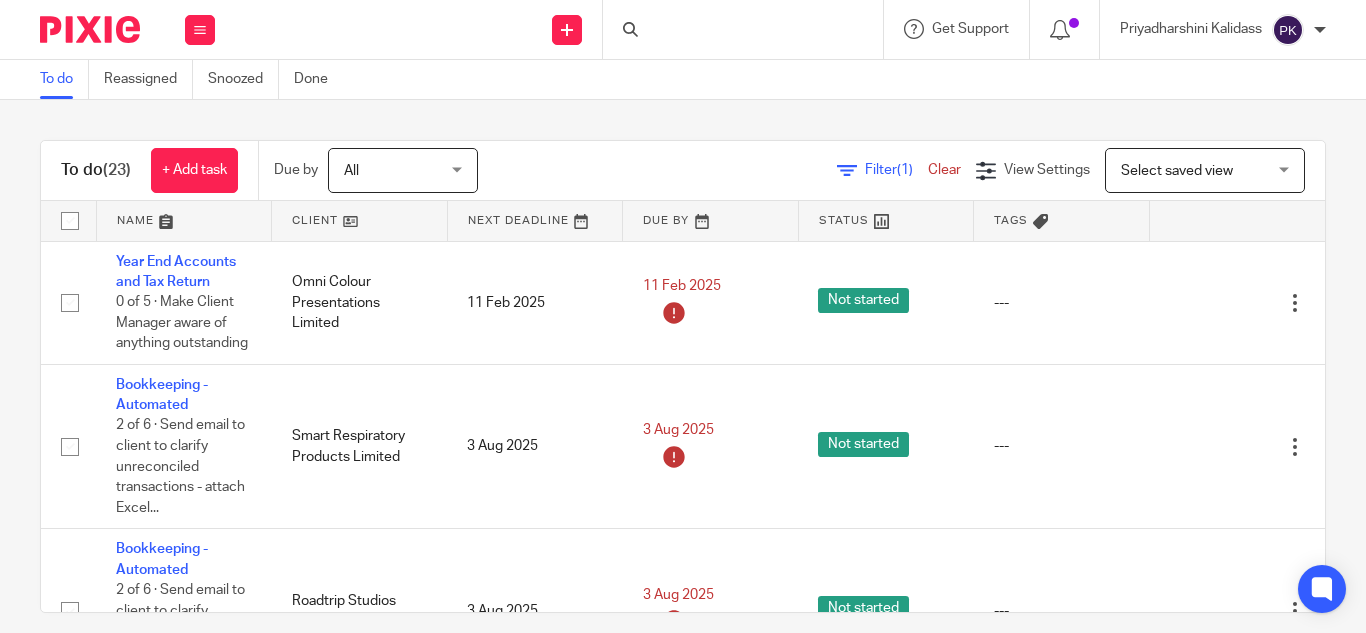 scroll, scrollTop: 0, scrollLeft: 0, axis: both 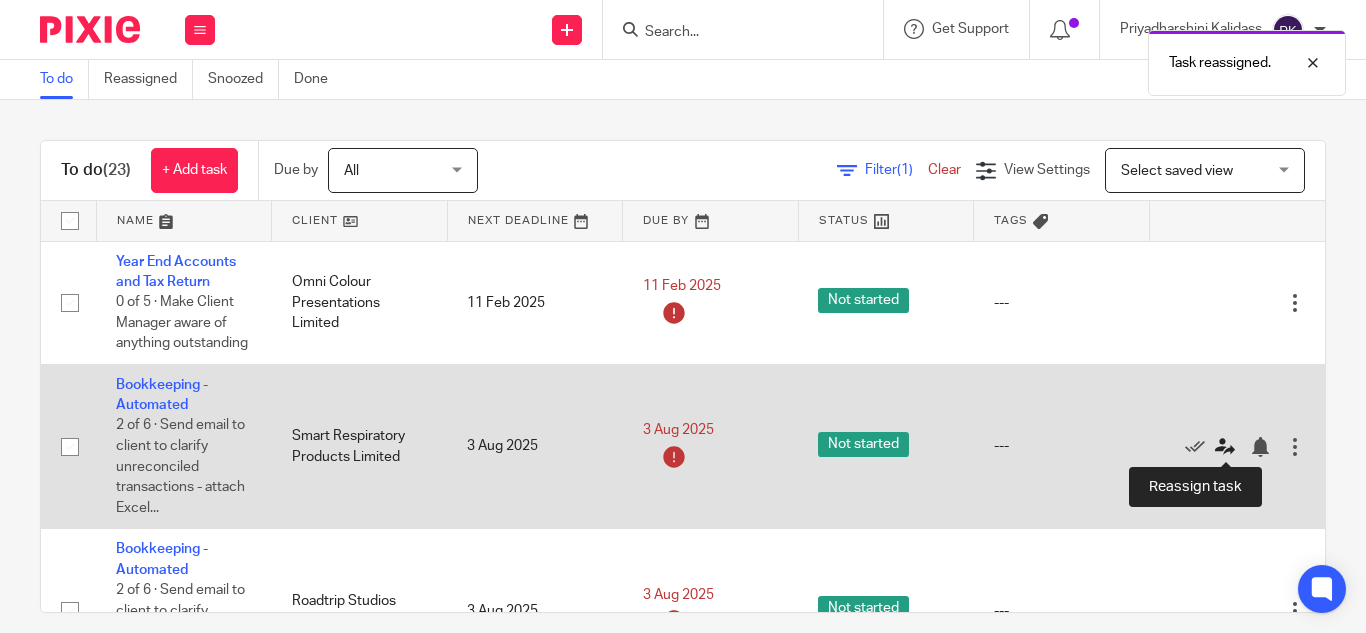 click at bounding box center (1225, 447) 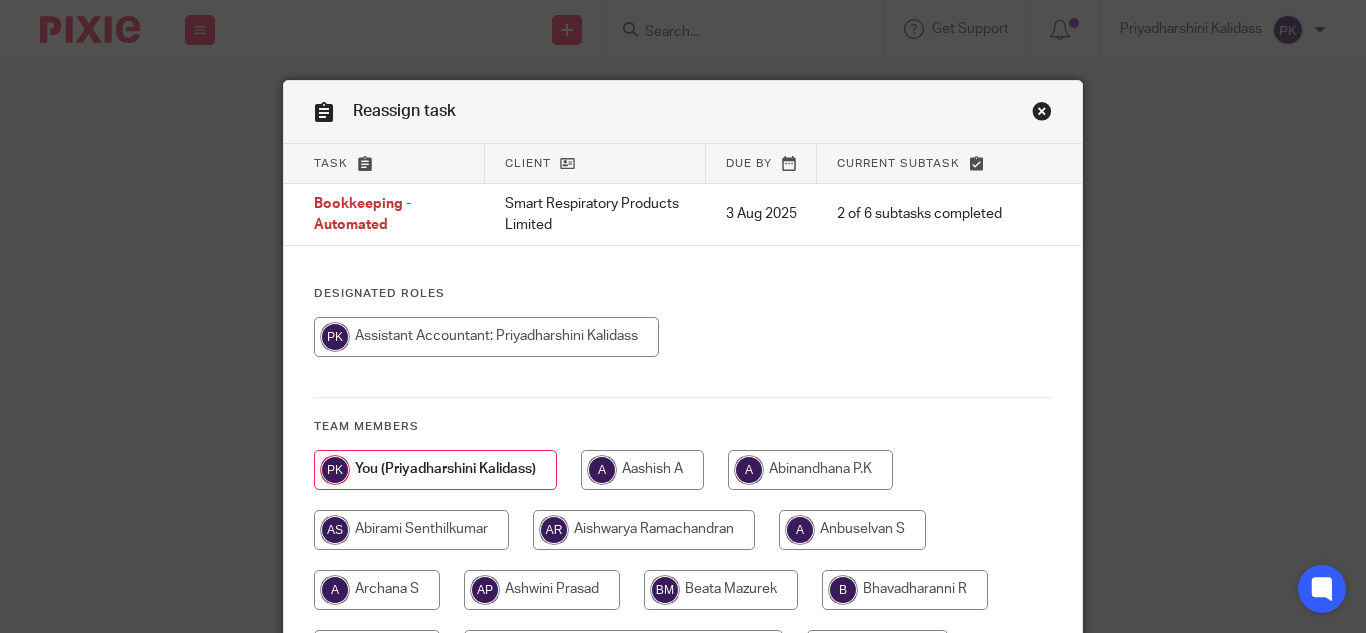 scroll, scrollTop: 0, scrollLeft: 0, axis: both 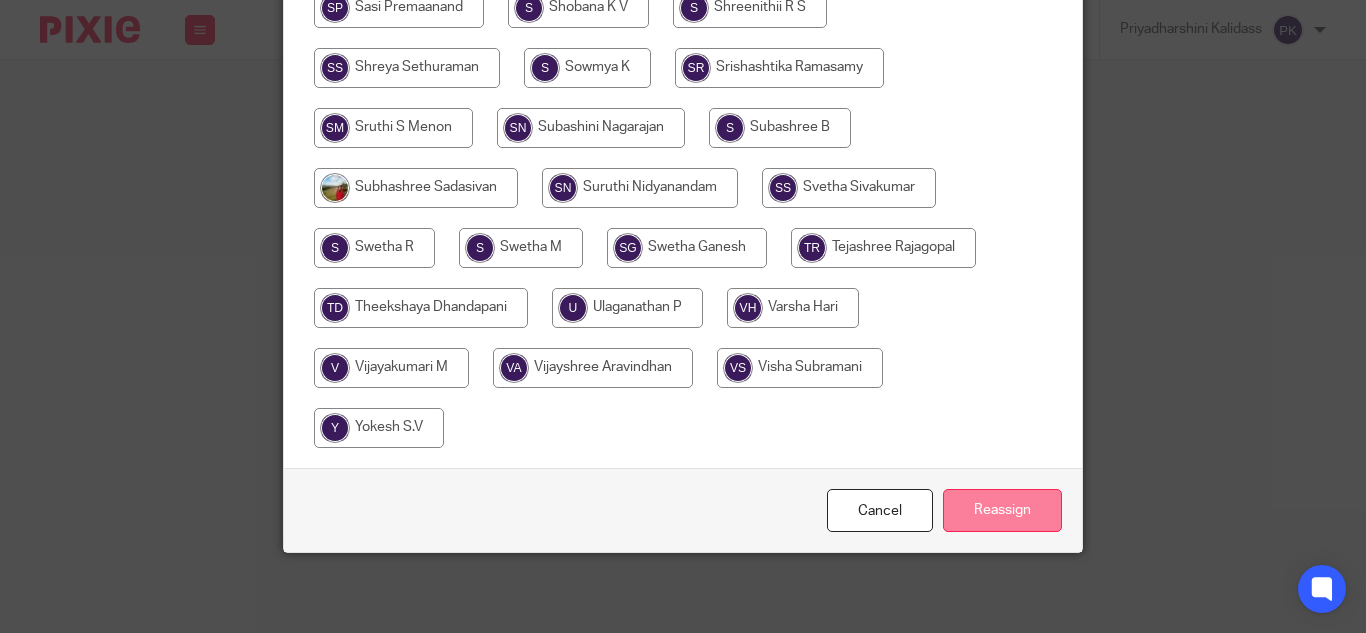 click on "Reassign" at bounding box center (1002, 510) 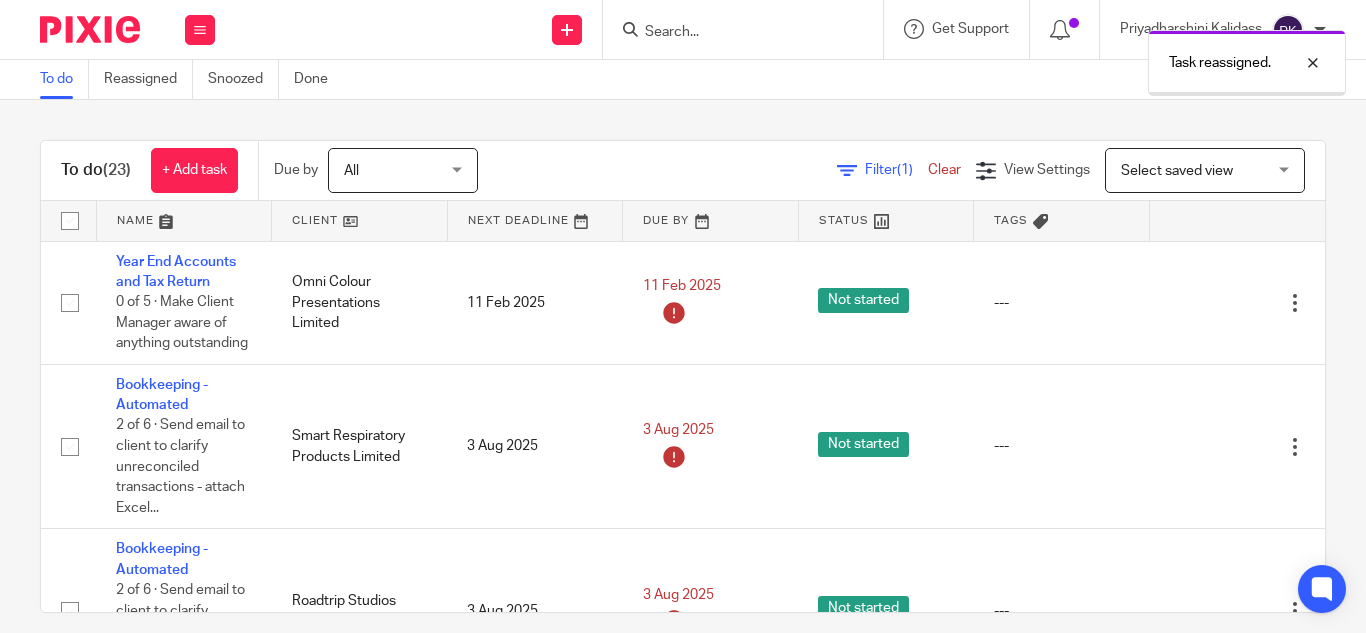 scroll, scrollTop: 0, scrollLeft: 0, axis: both 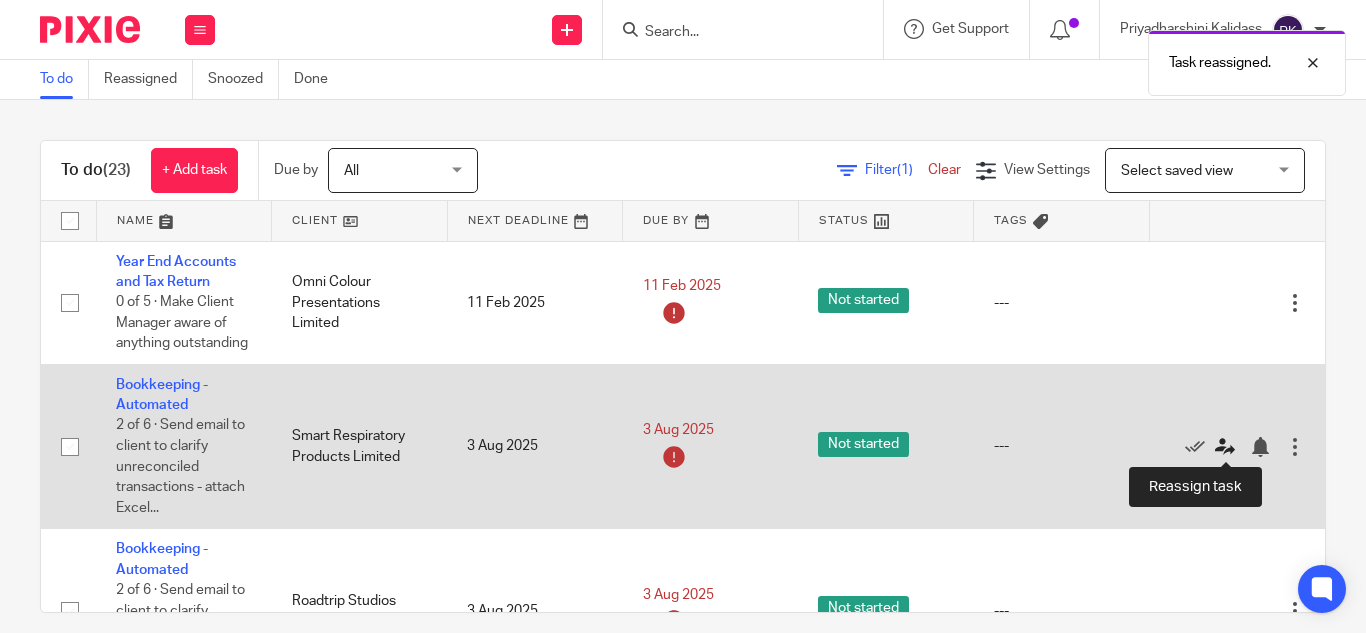 click at bounding box center (1225, 447) 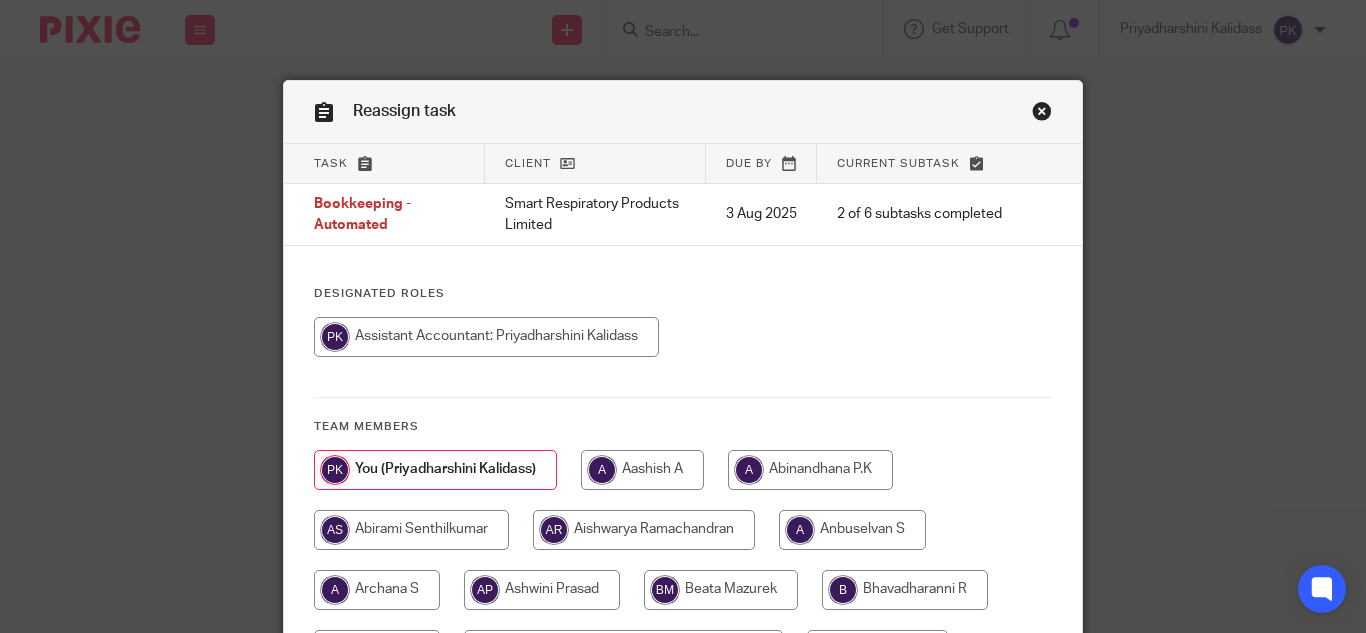 scroll, scrollTop: 0, scrollLeft: 0, axis: both 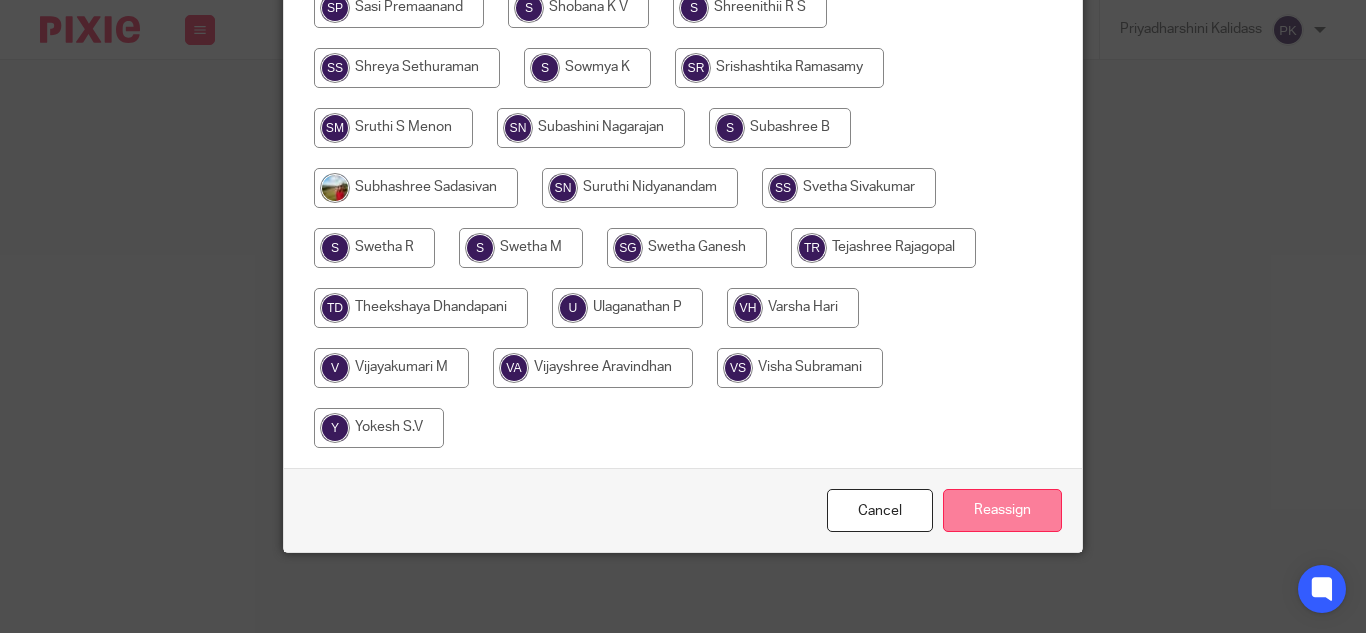 click on "Reassign" at bounding box center (1002, 510) 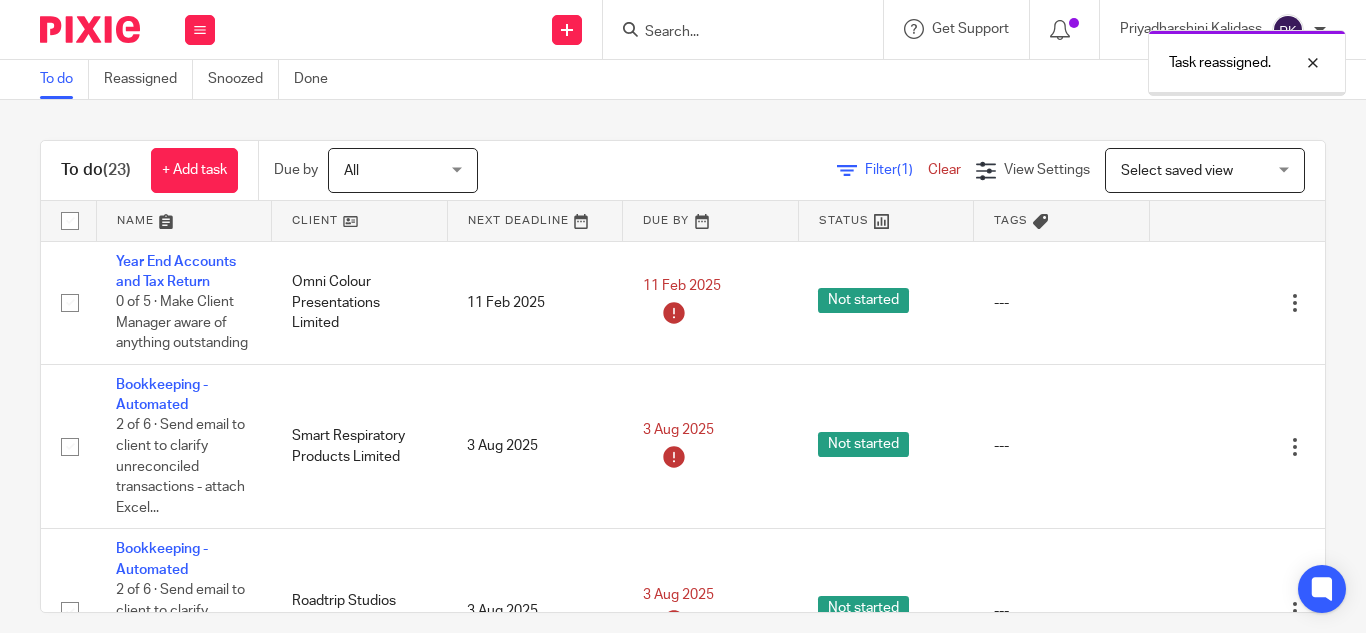 scroll, scrollTop: 0, scrollLeft: 0, axis: both 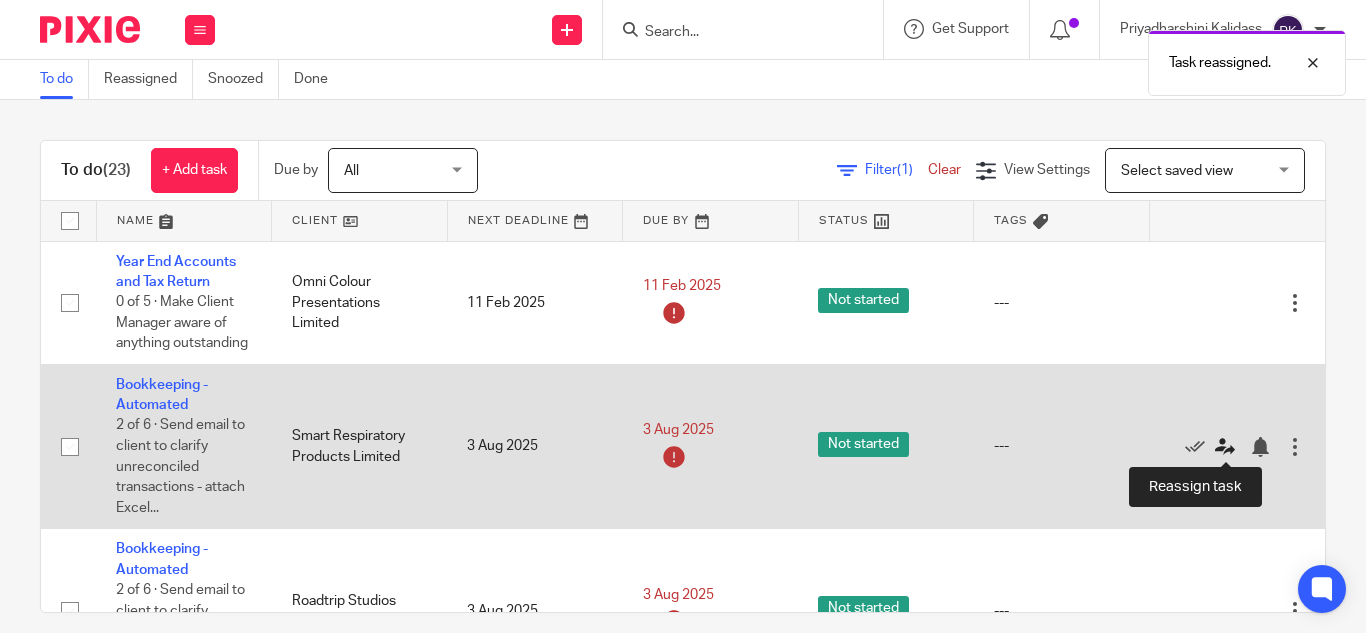 click at bounding box center (1225, 447) 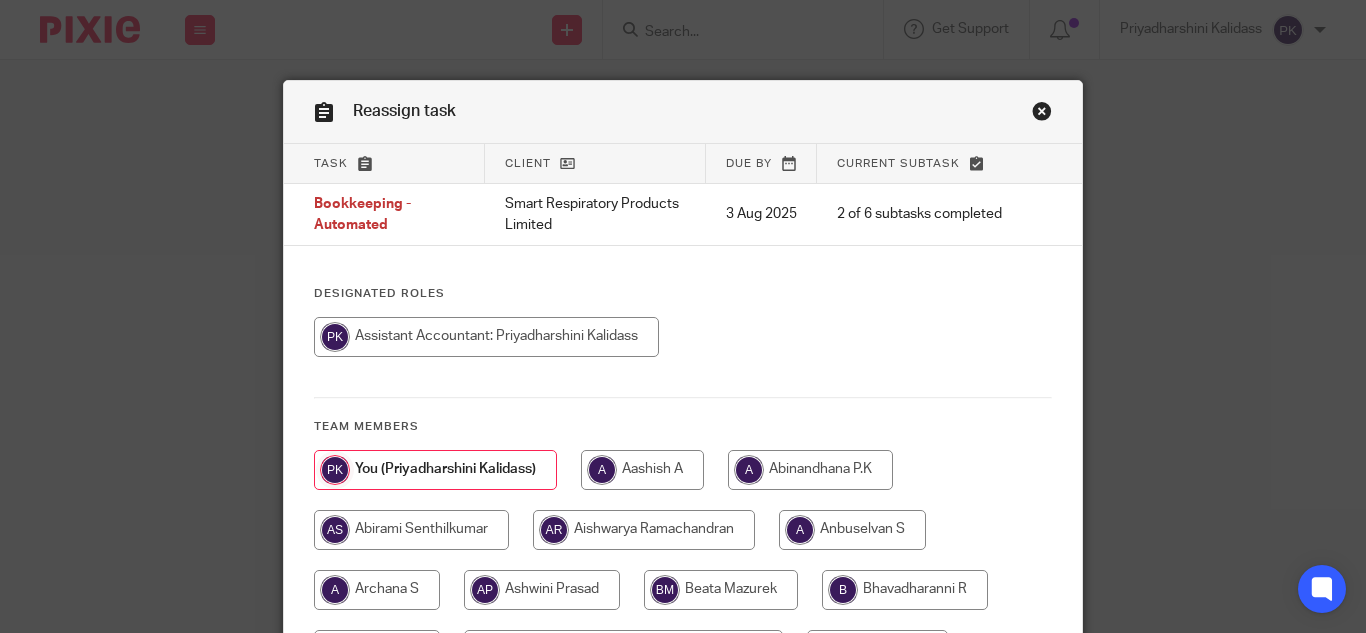 scroll, scrollTop: 0, scrollLeft: 0, axis: both 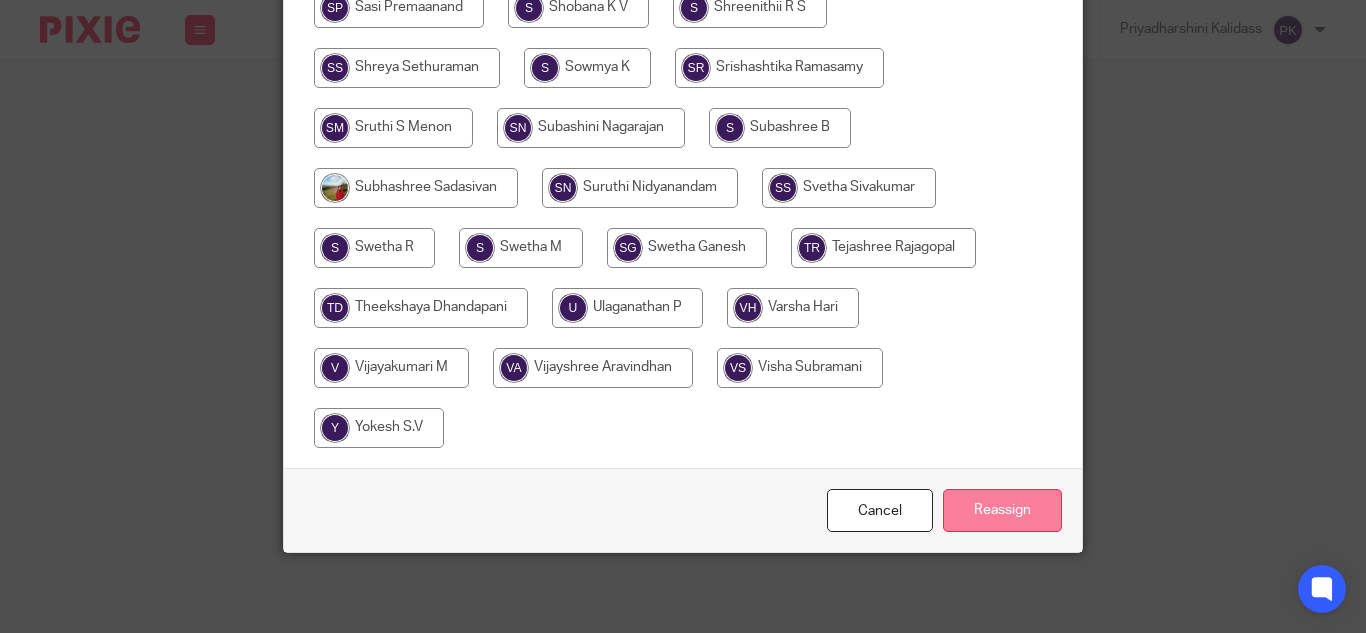 click on "Reassign" at bounding box center (1002, 510) 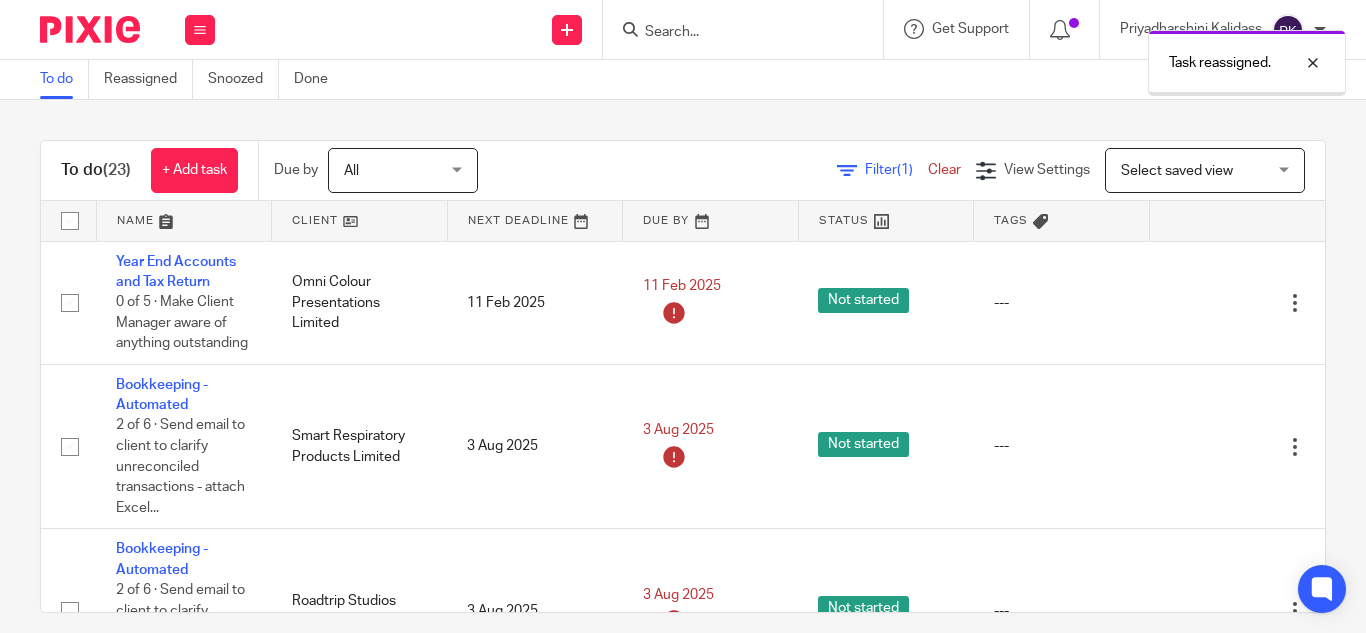 scroll, scrollTop: 0, scrollLeft: 0, axis: both 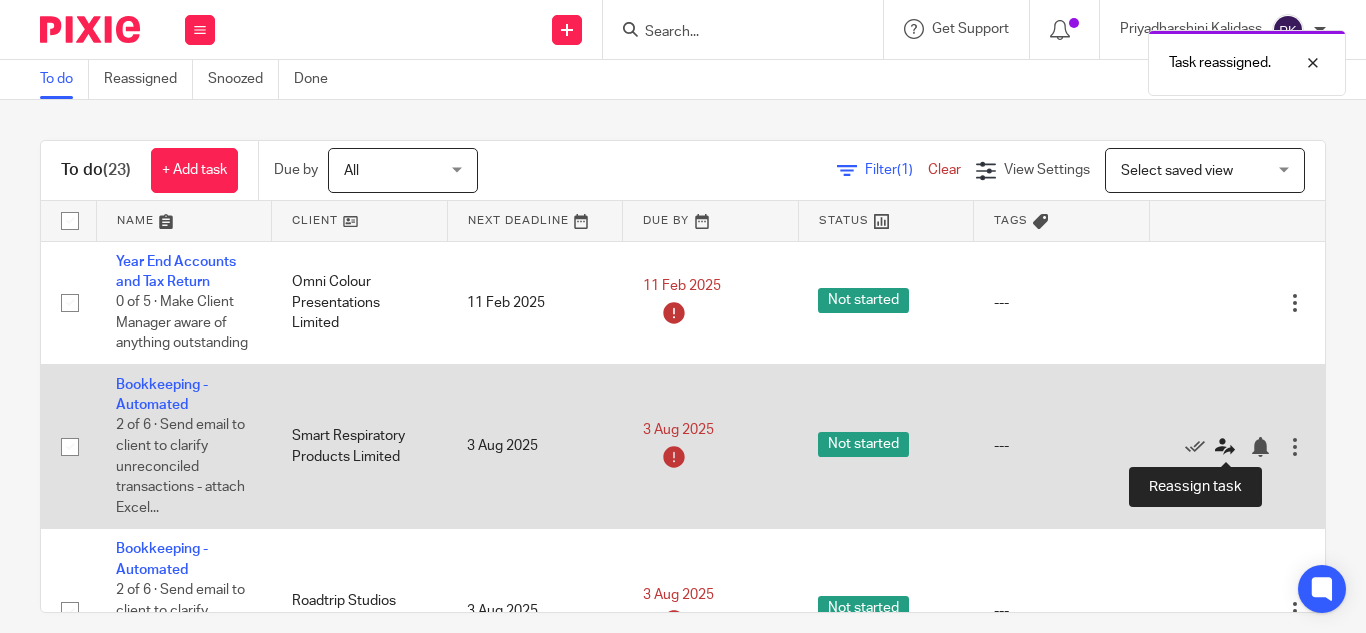 click at bounding box center [1230, 446] 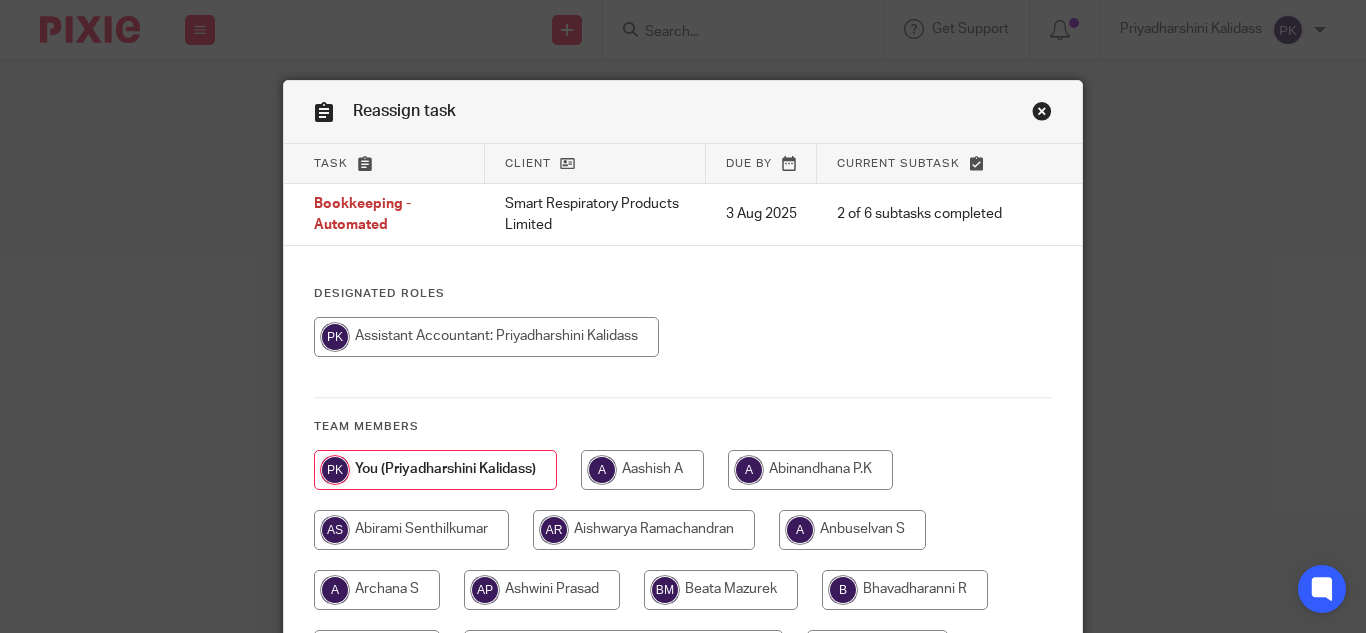 scroll, scrollTop: 0, scrollLeft: 0, axis: both 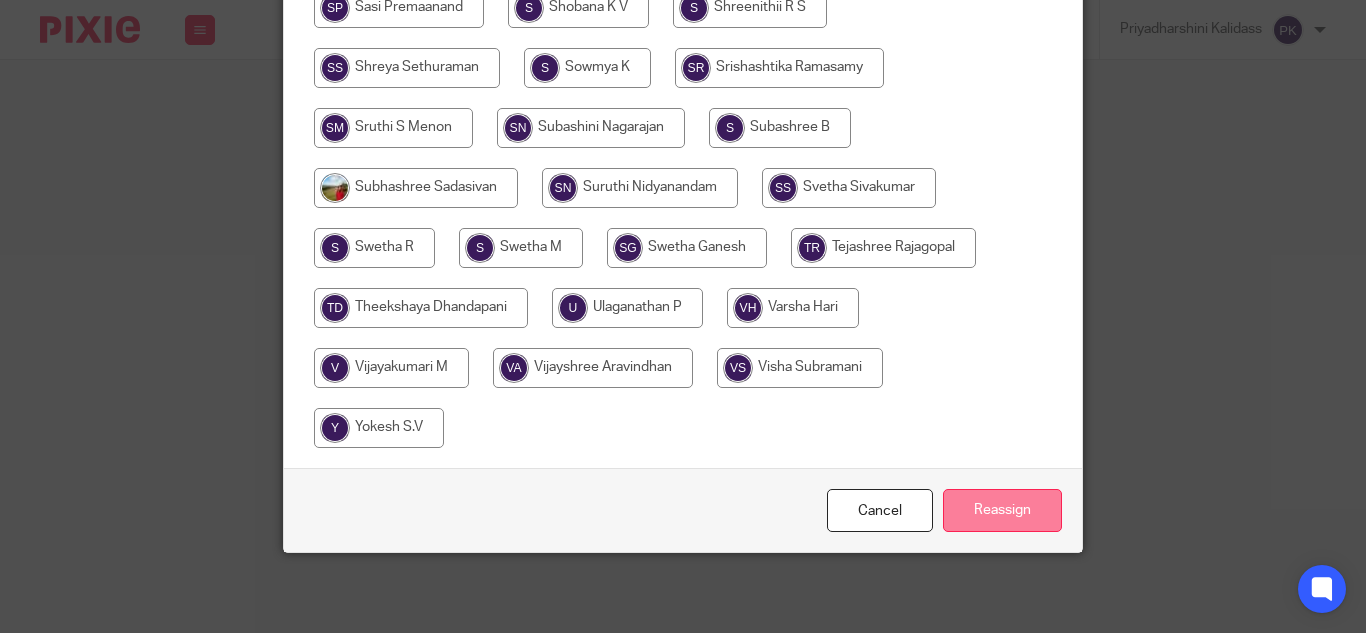 click on "Reassign" at bounding box center [1002, 510] 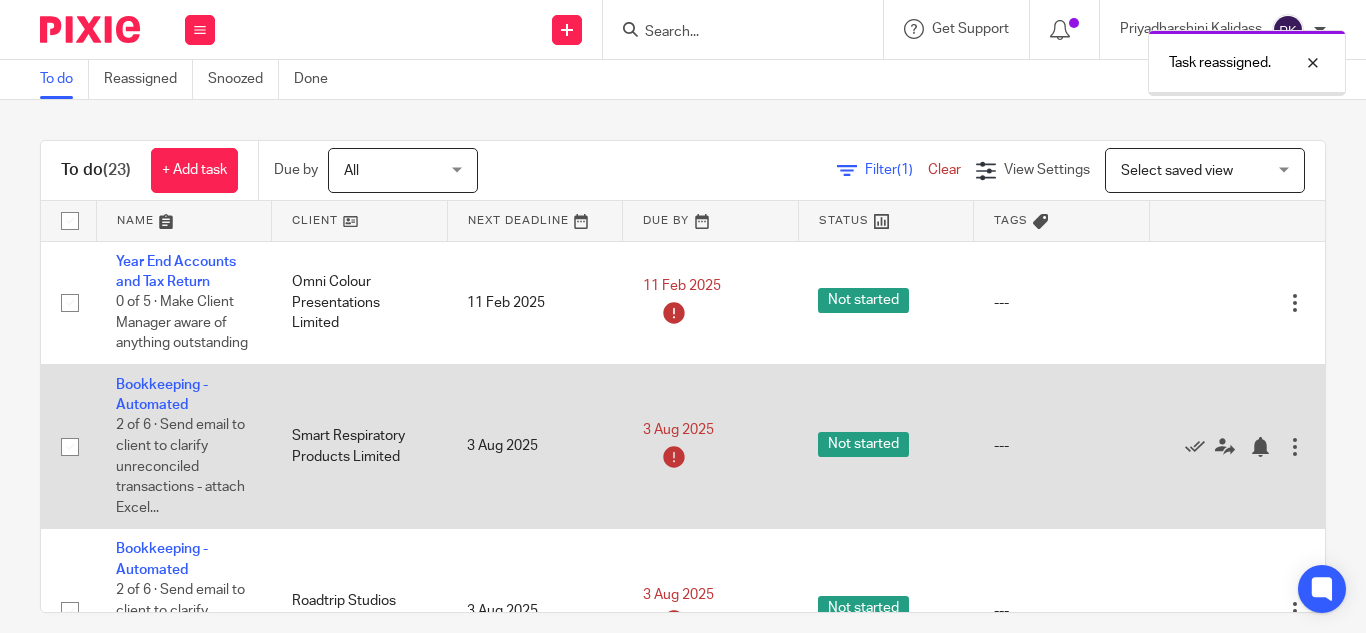 scroll, scrollTop: 0, scrollLeft: 0, axis: both 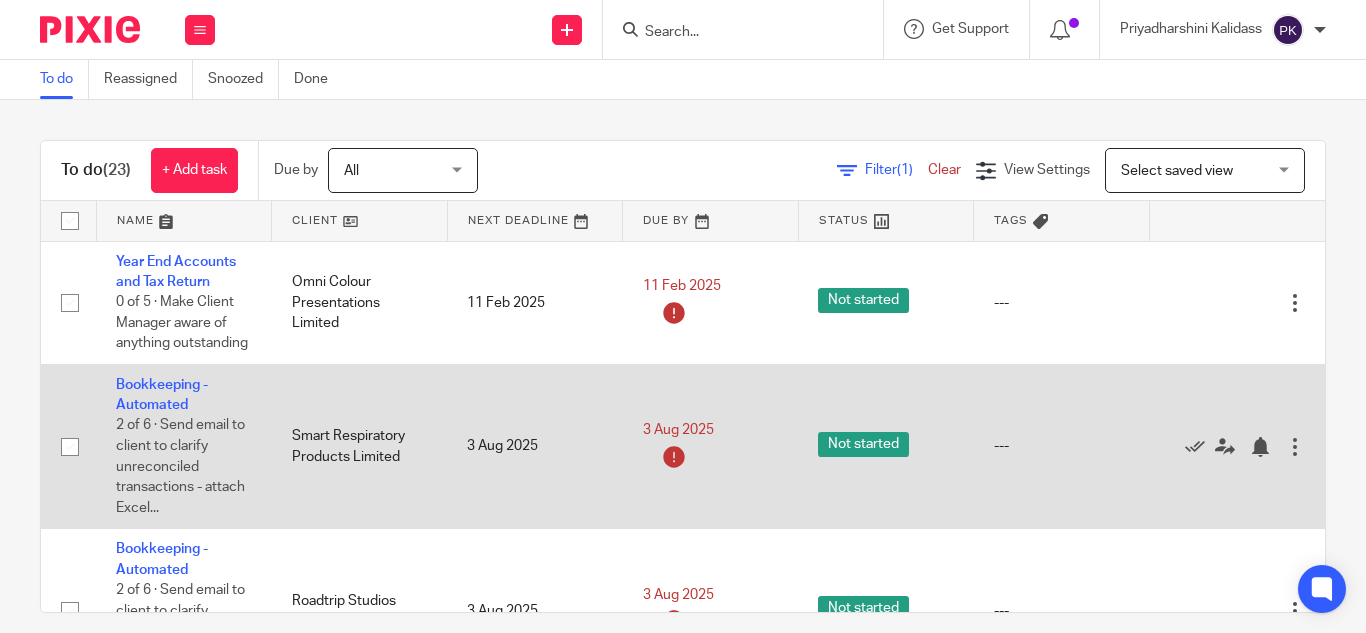 click at bounding box center [70, 447] 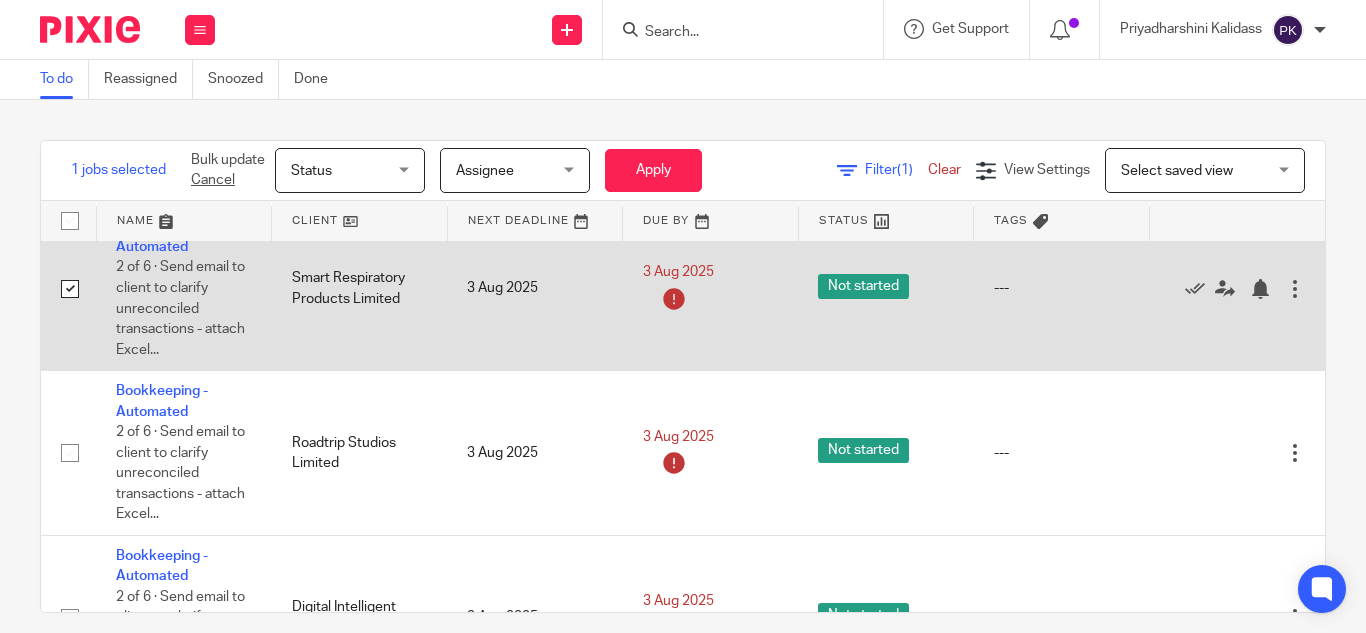 click at bounding box center [70, 453] 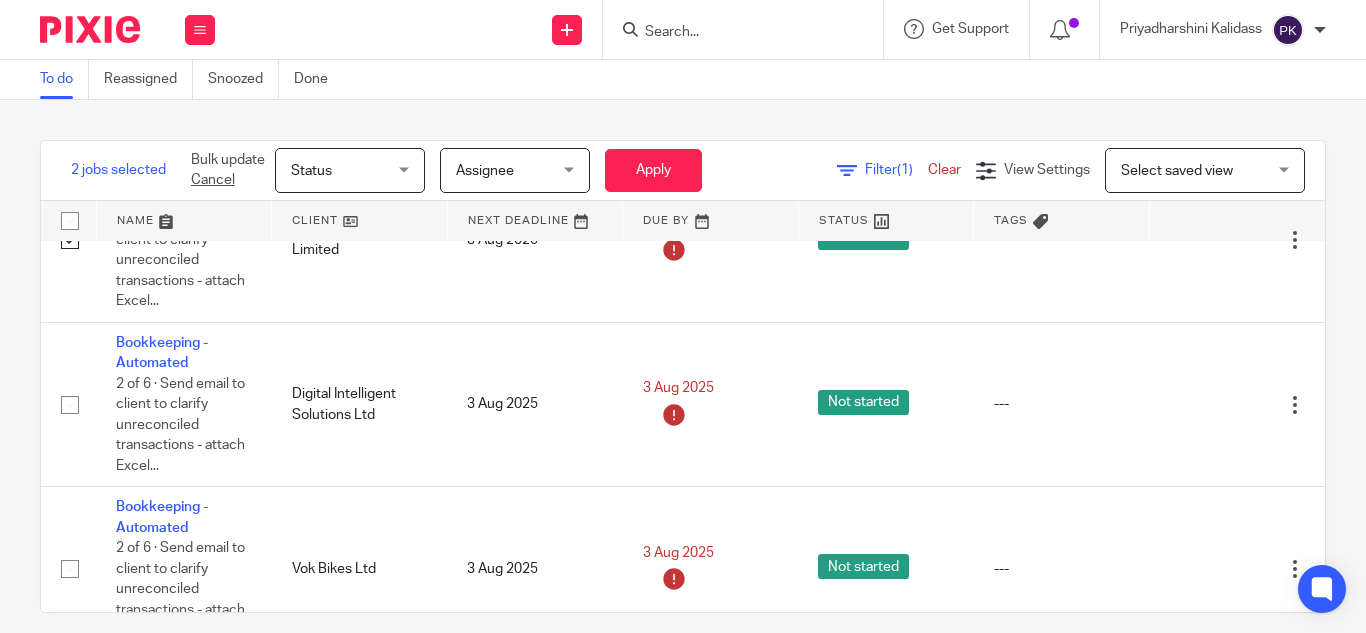 scroll, scrollTop: 371, scrollLeft: 0, axis: vertical 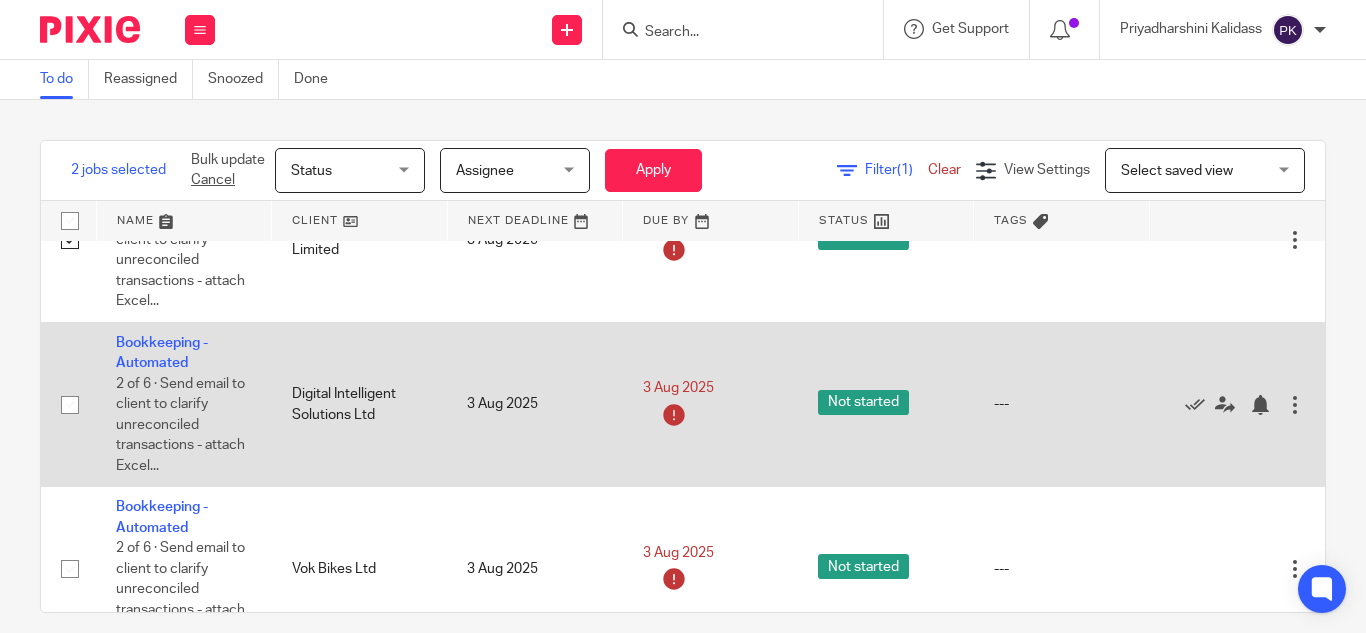 click at bounding box center (70, 405) 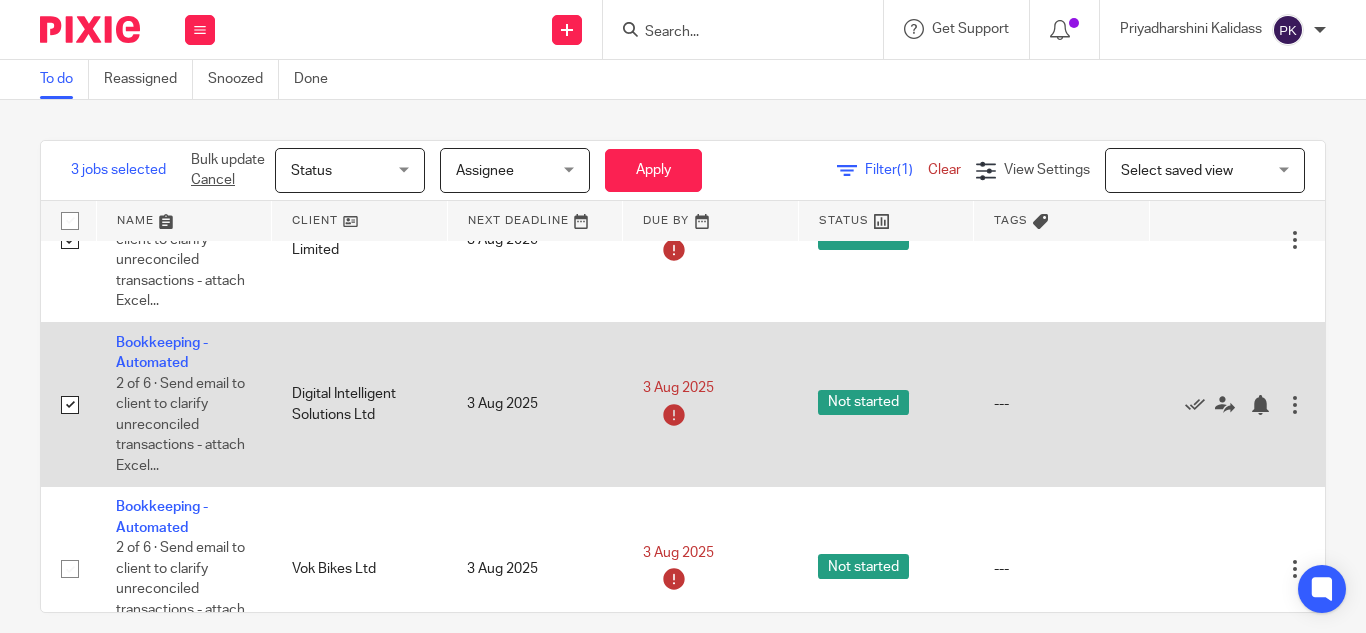 scroll, scrollTop: 544, scrollLeft: 0, axis: vertical 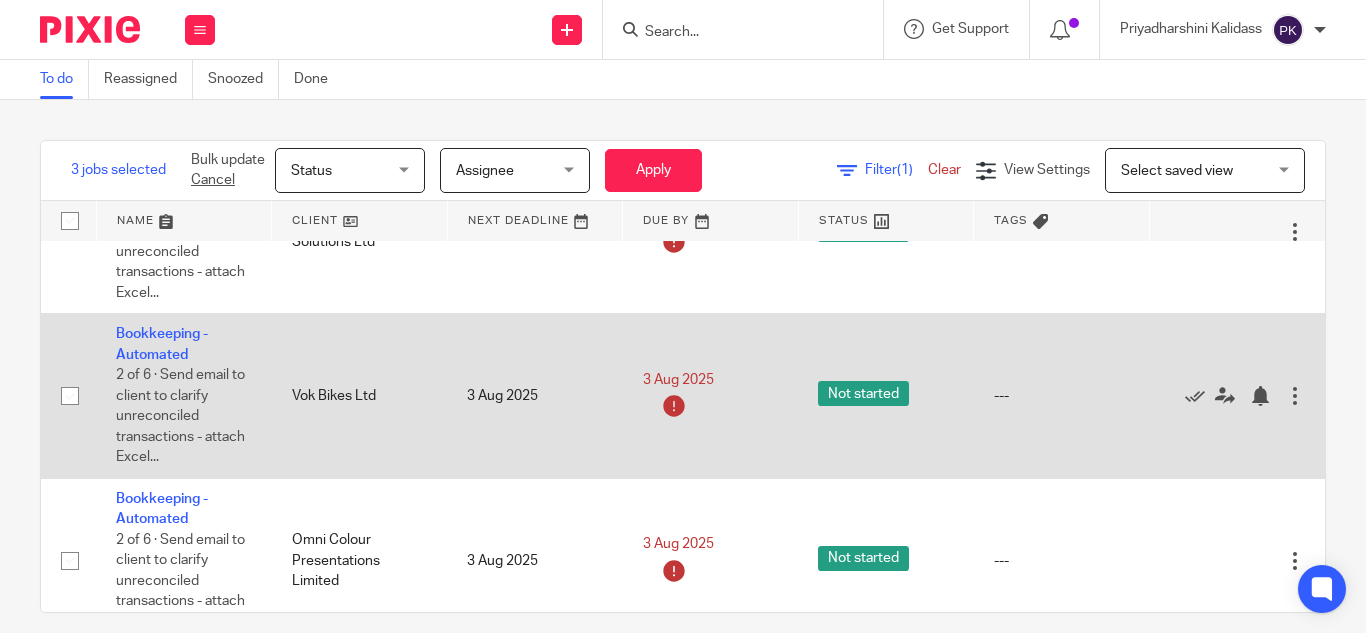 click at bounding box center [70, 396] 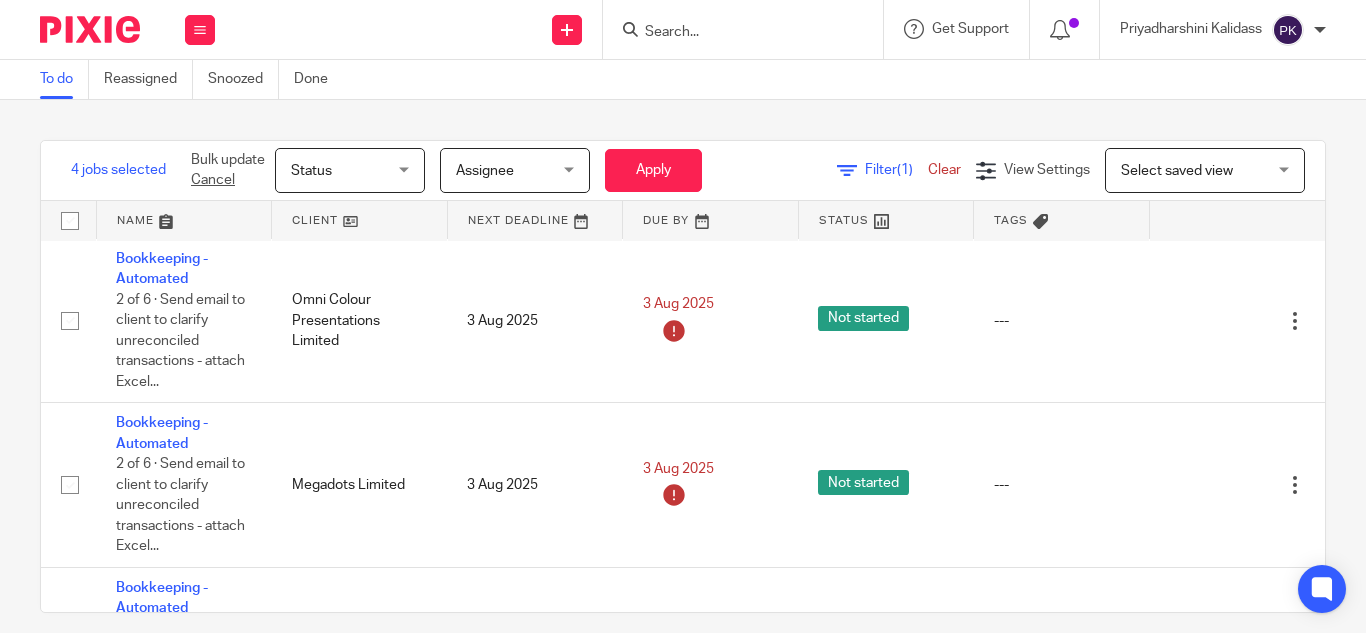scroll, scrollTop: 784, scrollLeft: 0, axis: vertical 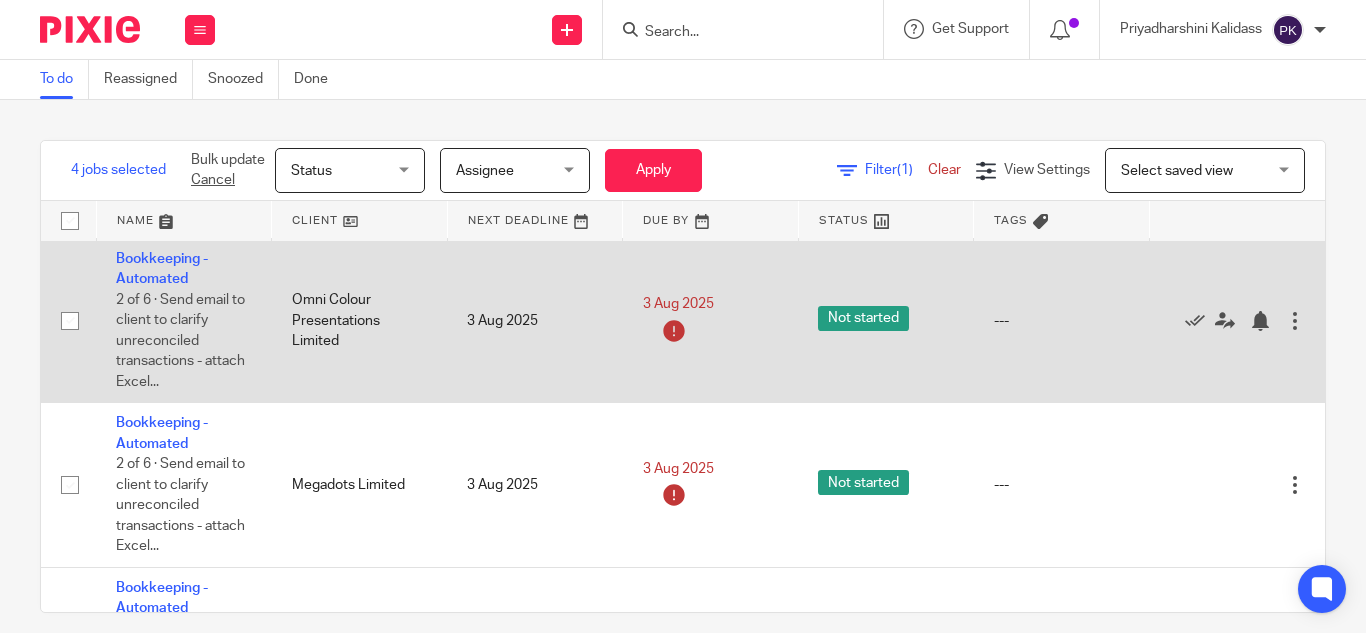 click at bounding box center (70, 321) 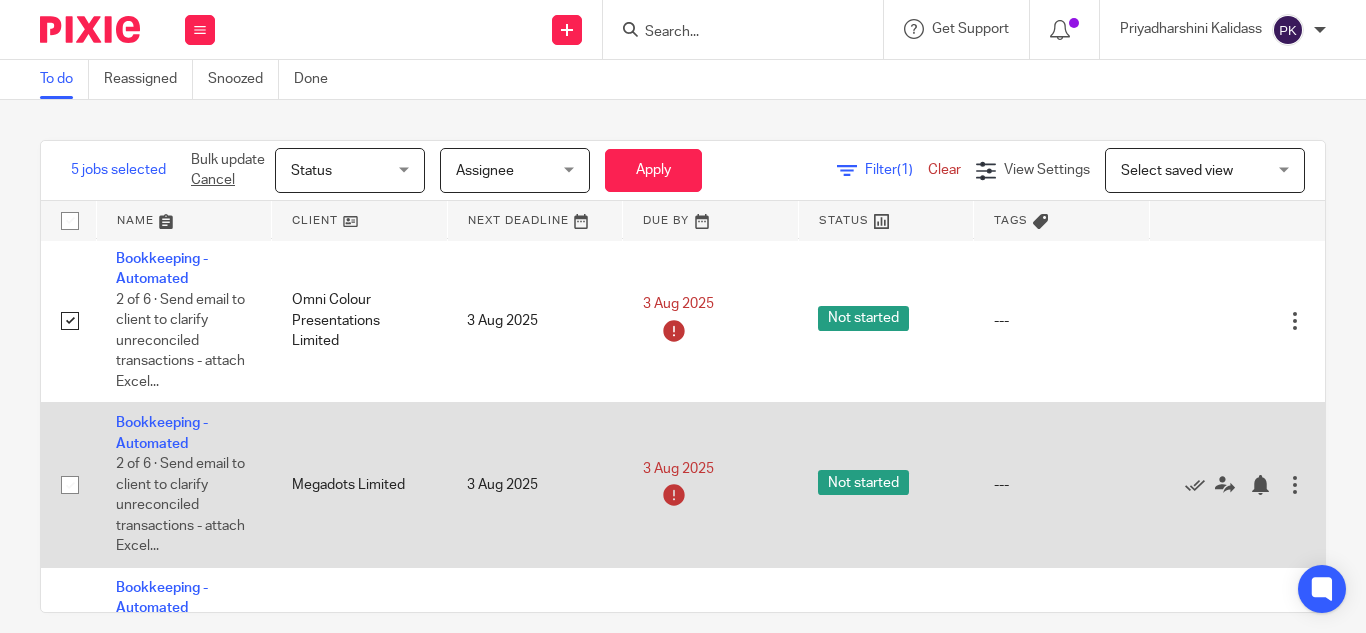 click at bounding box center (70, 485) 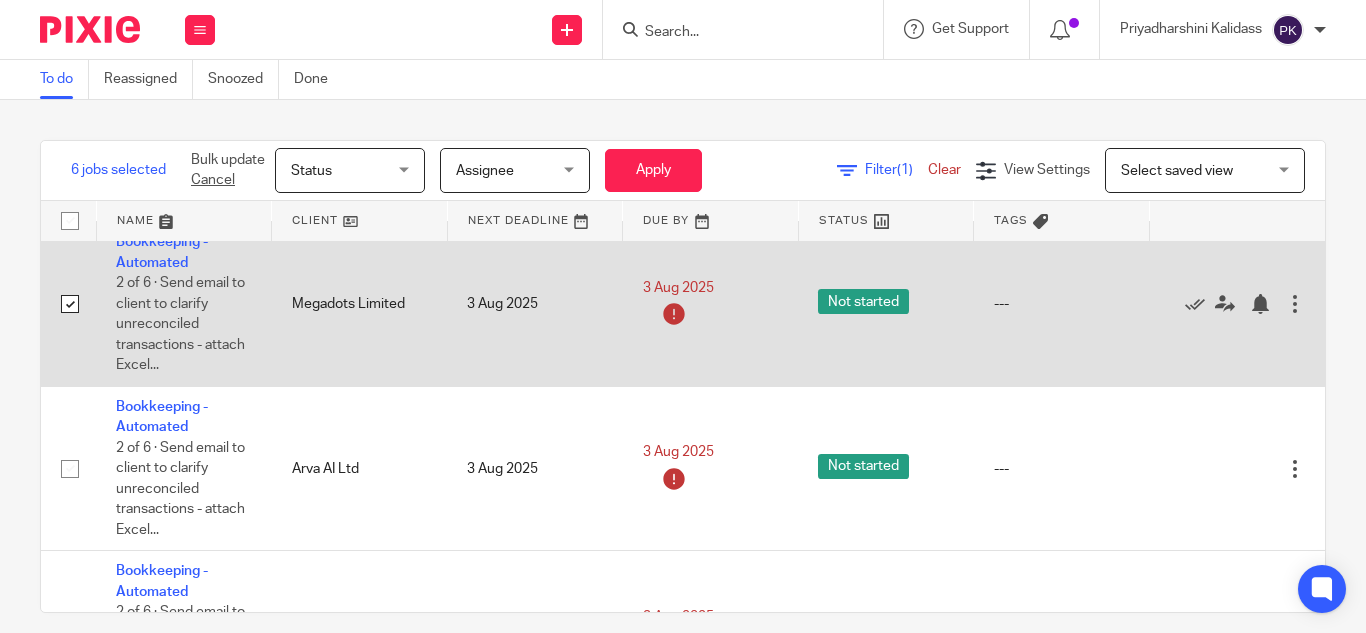 click at bounding box center (70, 469) 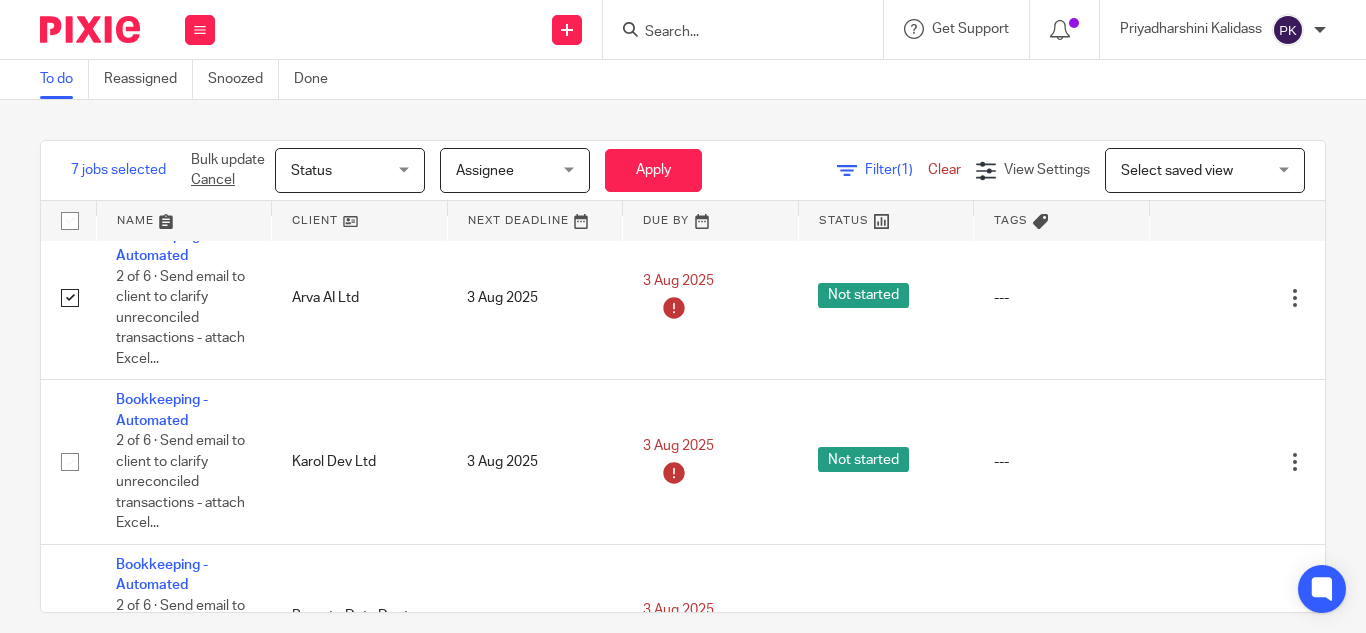 scroll, scrollTop: 1137, scrollLeft: 0, axis: vertical 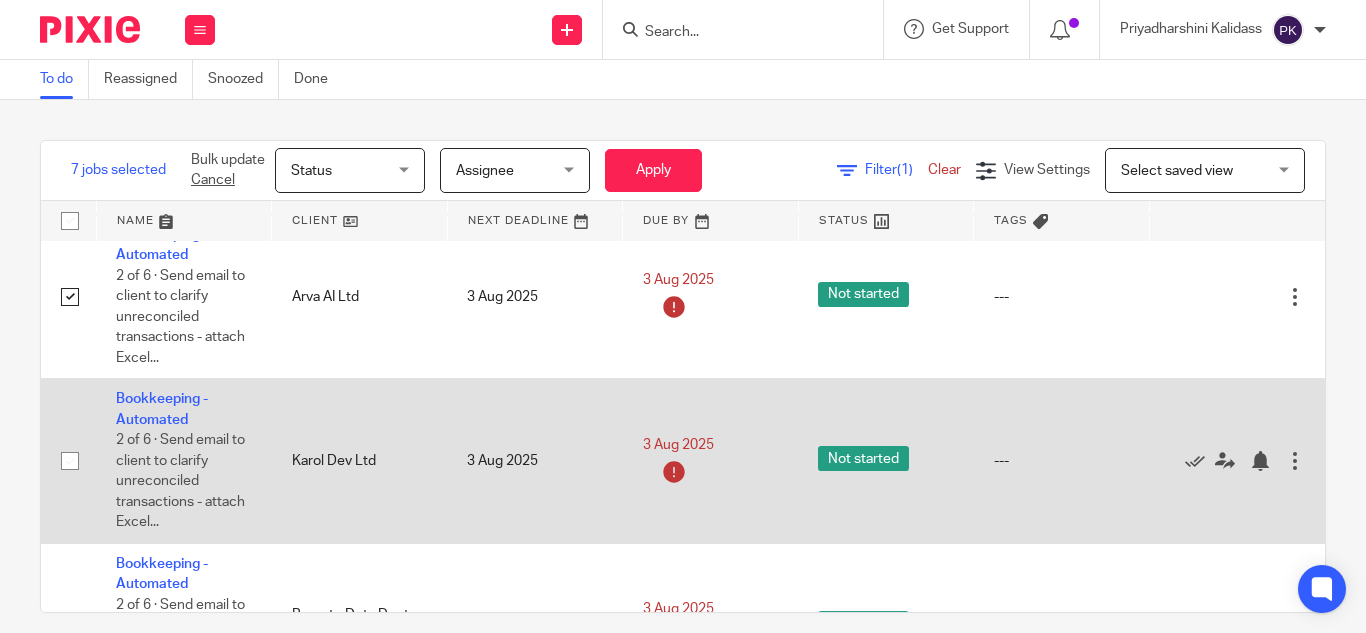 click at bounding box center (70, 461) 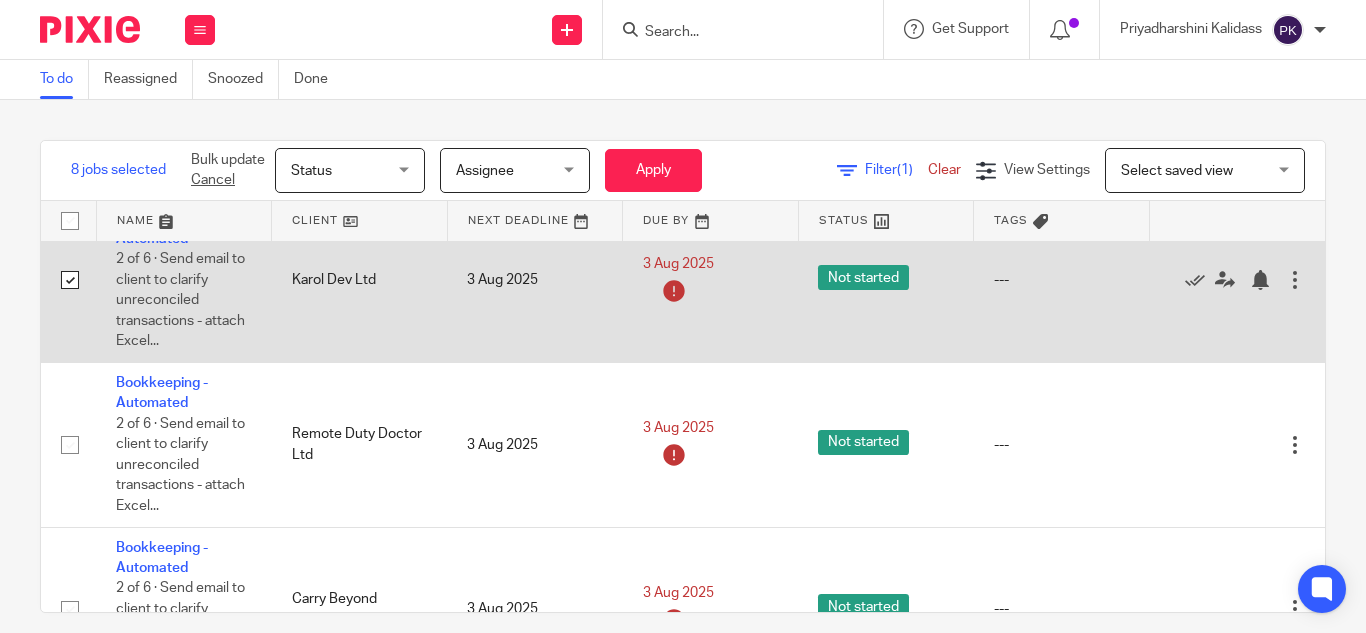scroll, scrollTop: 1320, scrollLeft: 0, axis: vertical 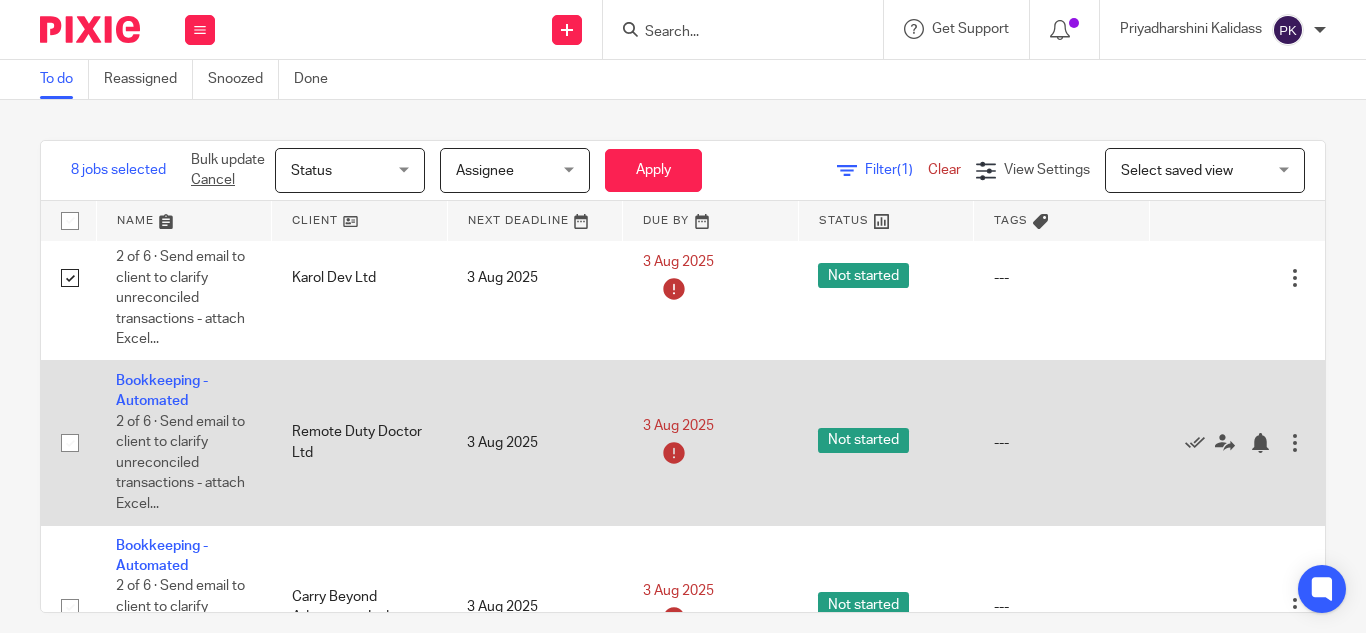 click at bounding box center (70, 443) 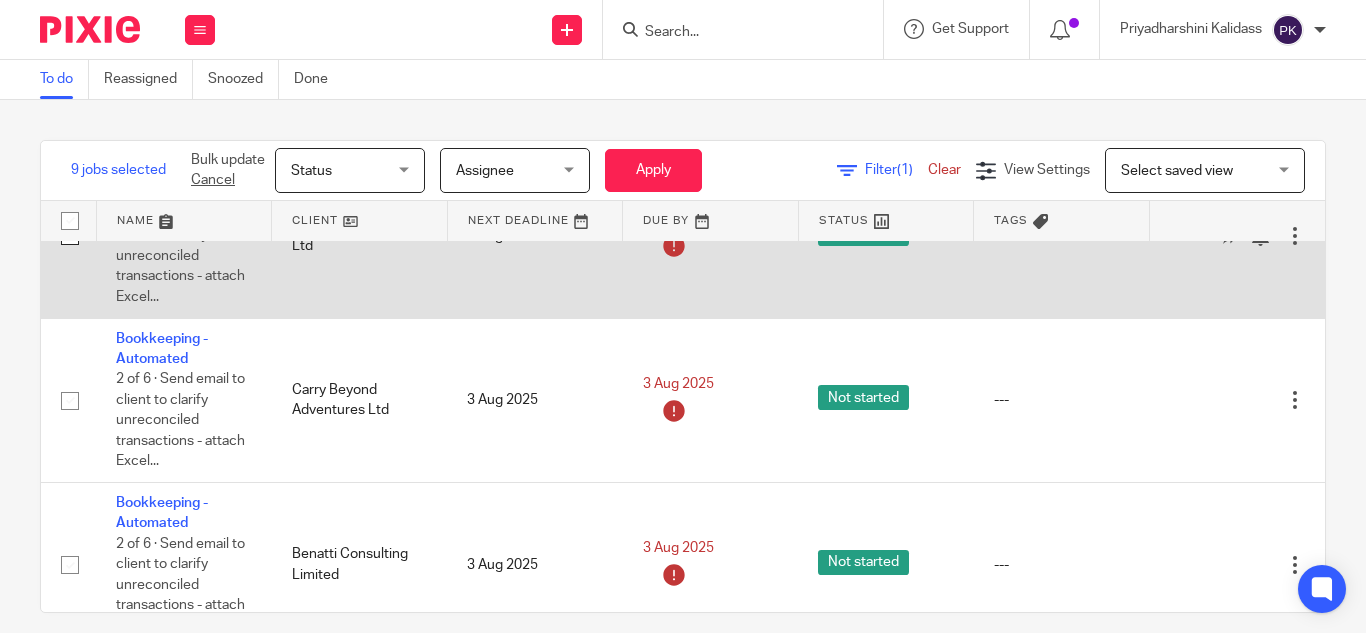 scroll, scrollTop: 1526, scrollLeft: 0, axis: vertical 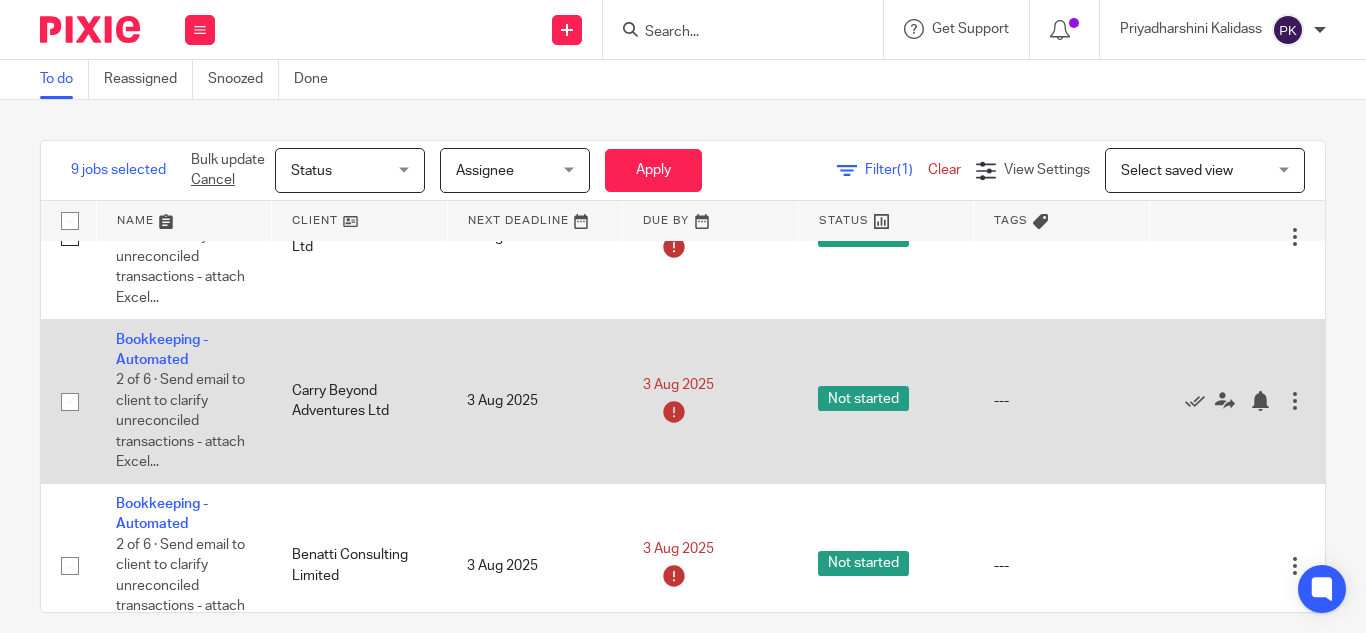 click at bounding box center (70, 402) 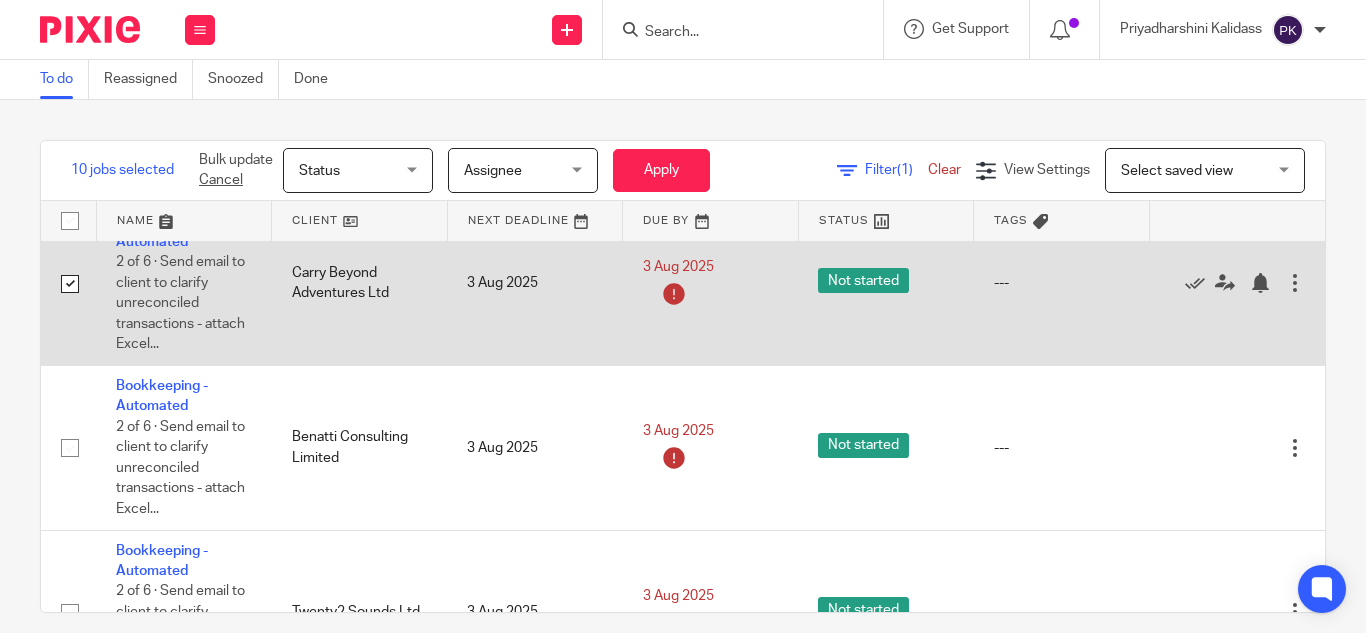 scroll, scrollTop: 1657, scrollLeft: 0, axis: vertical 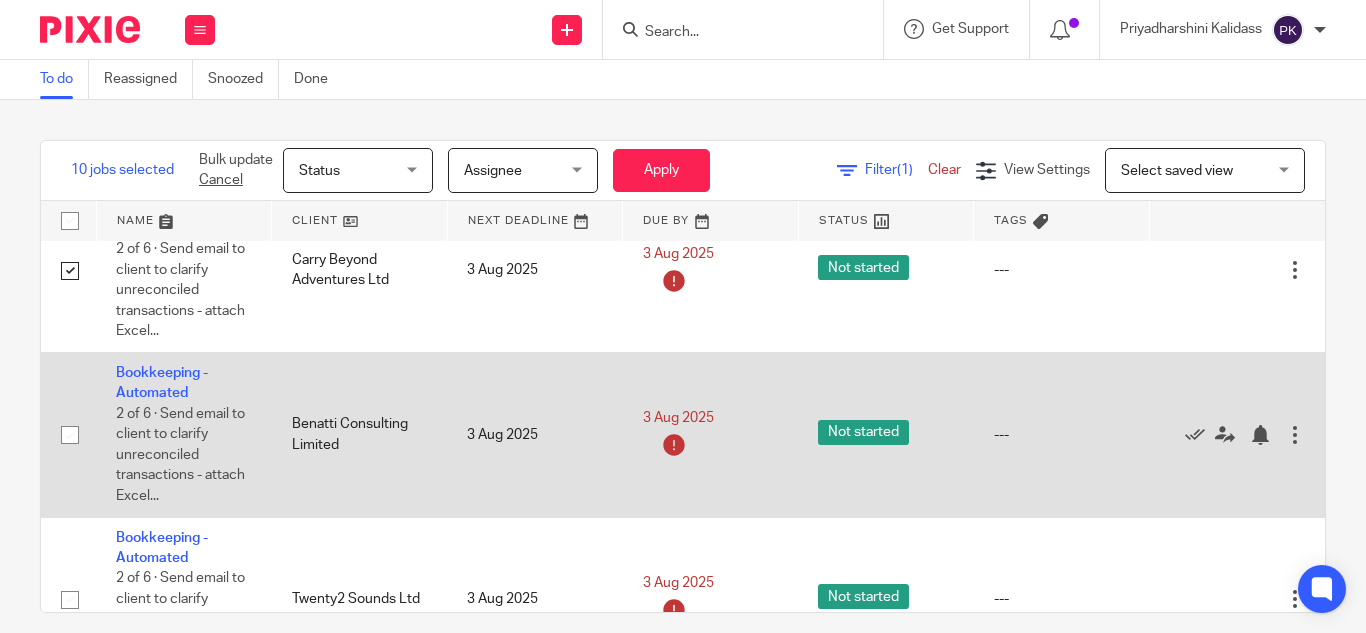 click at bounding box center (70, 435) 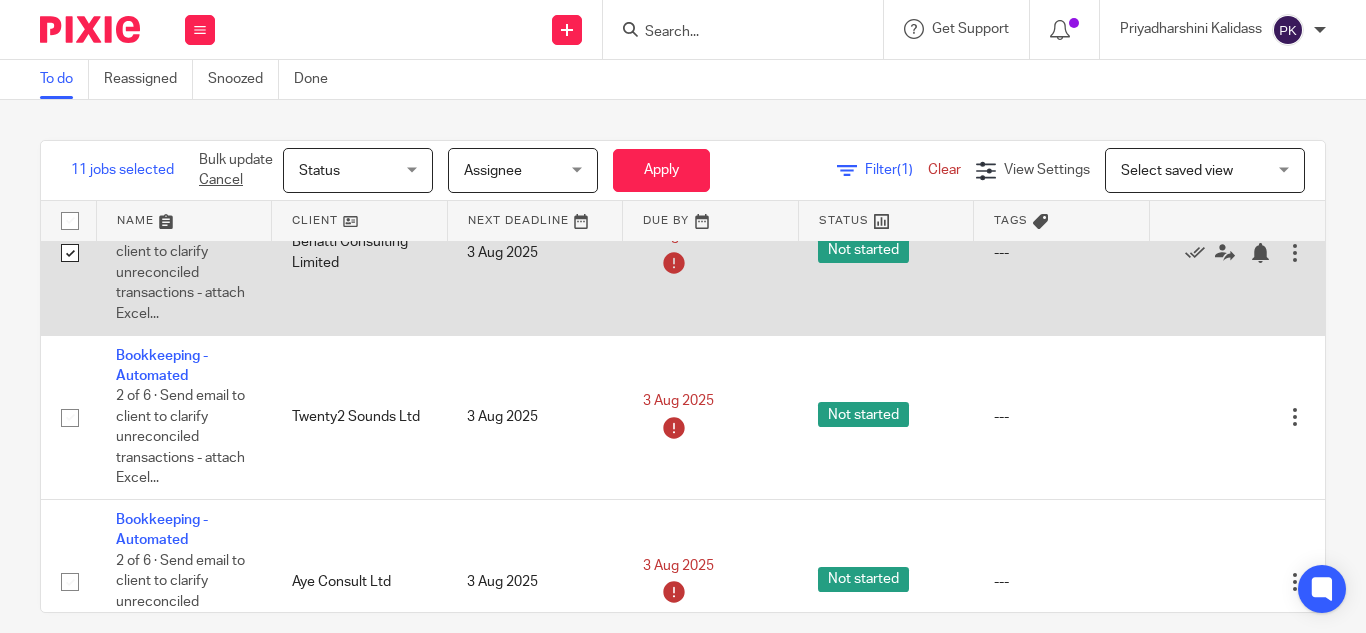 scroll, scrollTop: 1840, scrollLeft: 0, axis: vertical 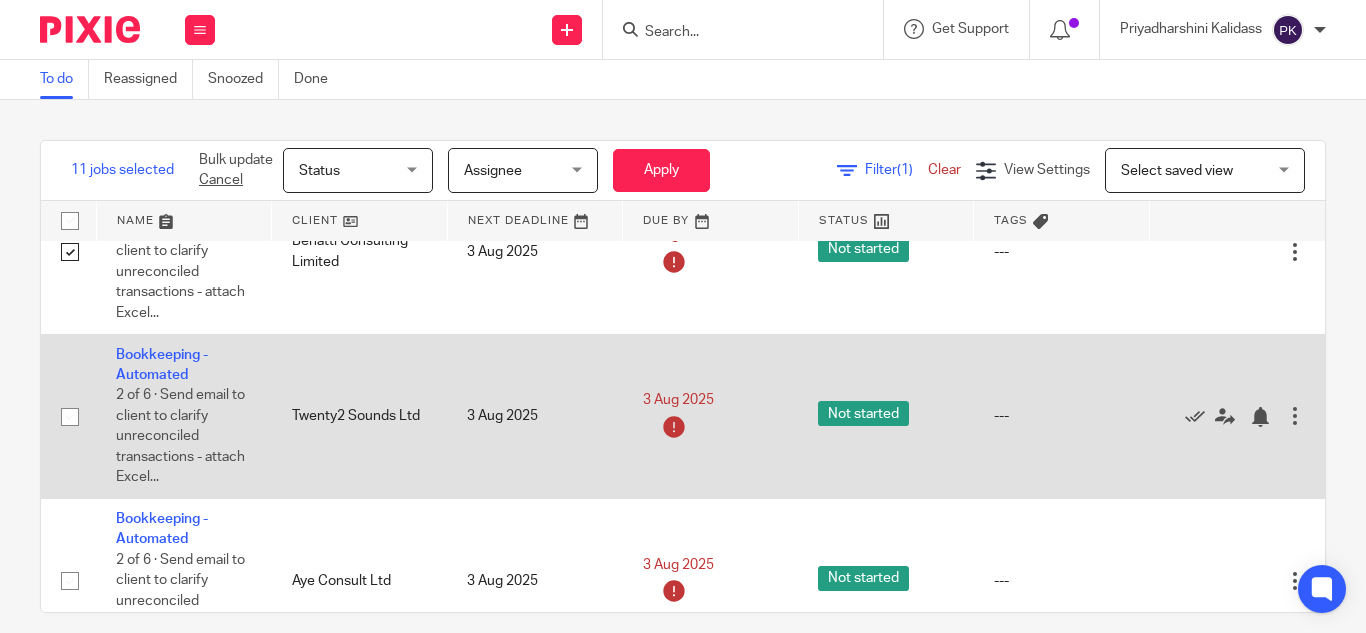 click at bounding box center [70, 417] 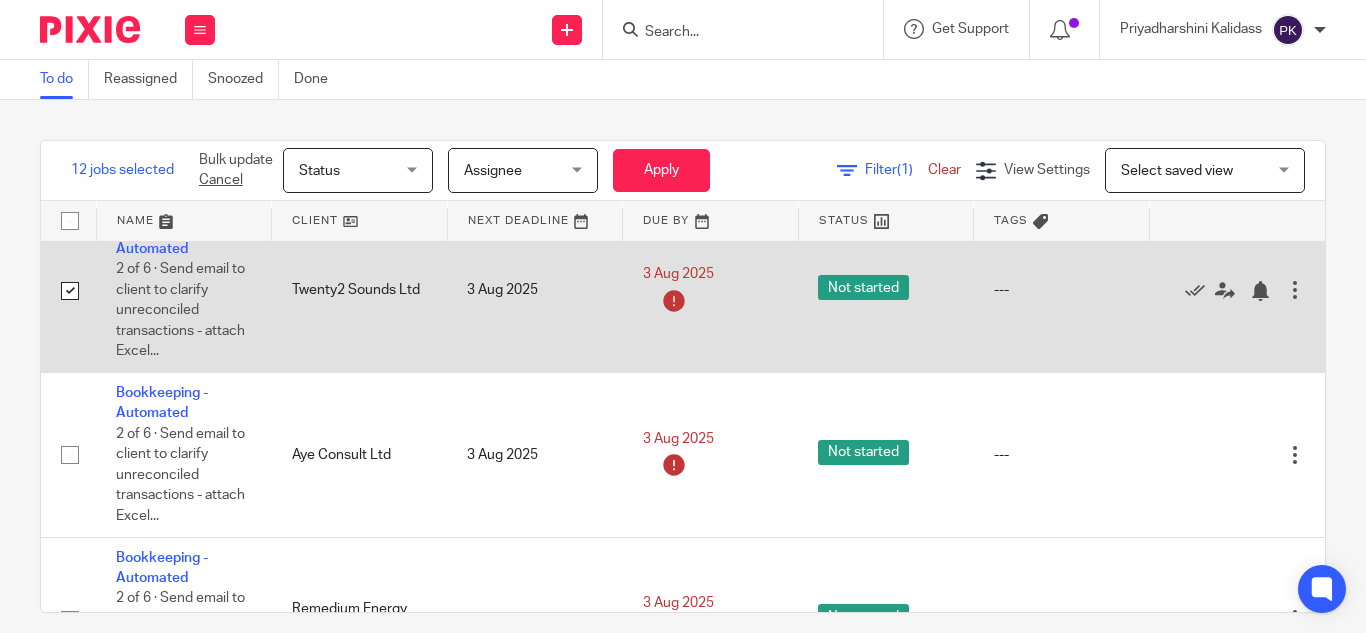 scroll, scrollTop: 1966, scrollLeft: 0, axis: vertical 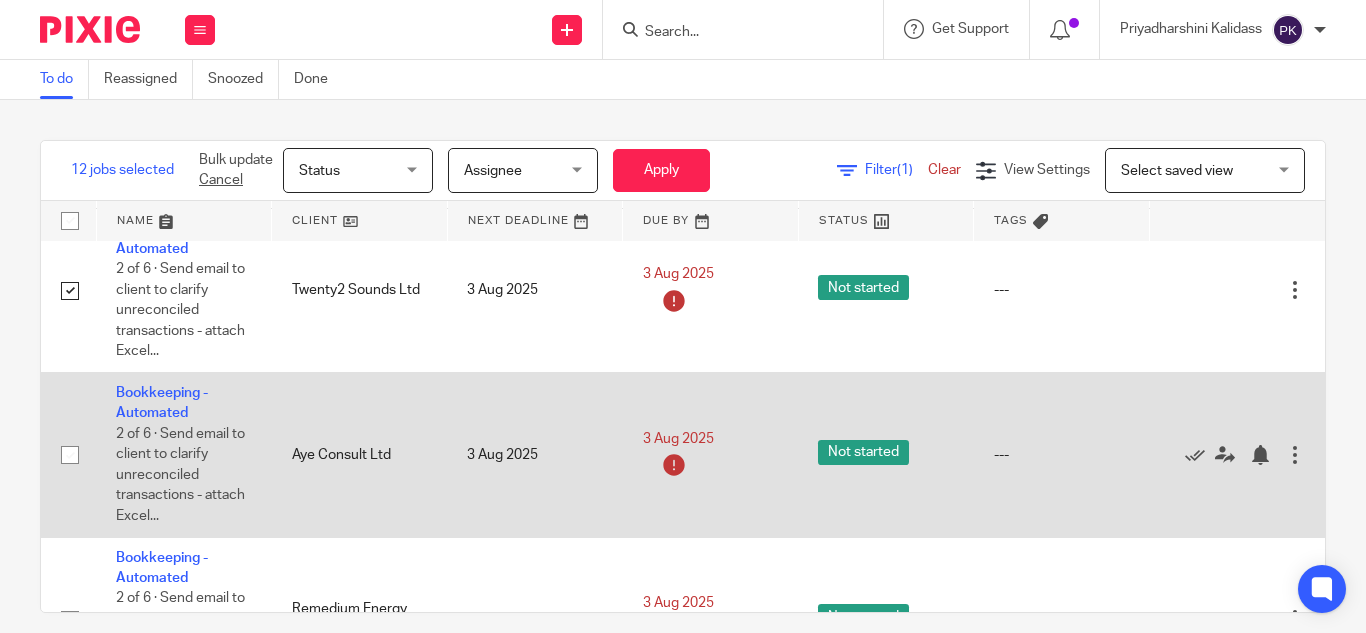 click at bounding box center (70, 455) 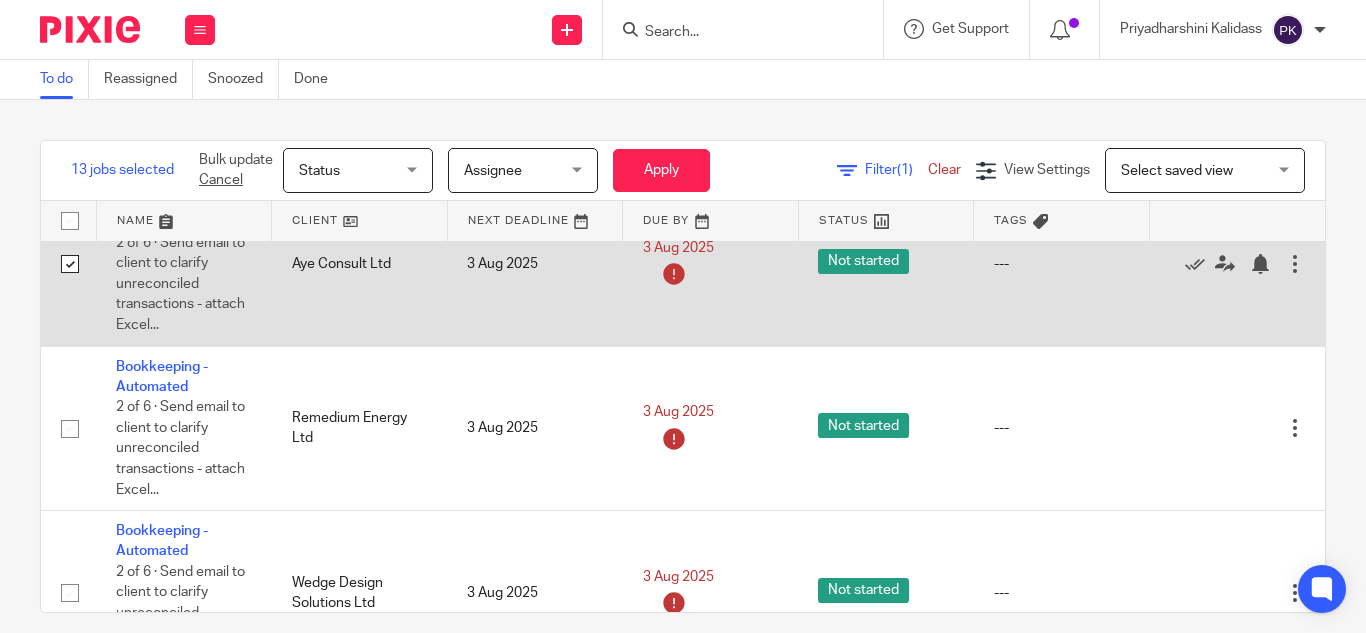 scroll, scrollTop: 2158, scrollLeft: 0, axis: vertical 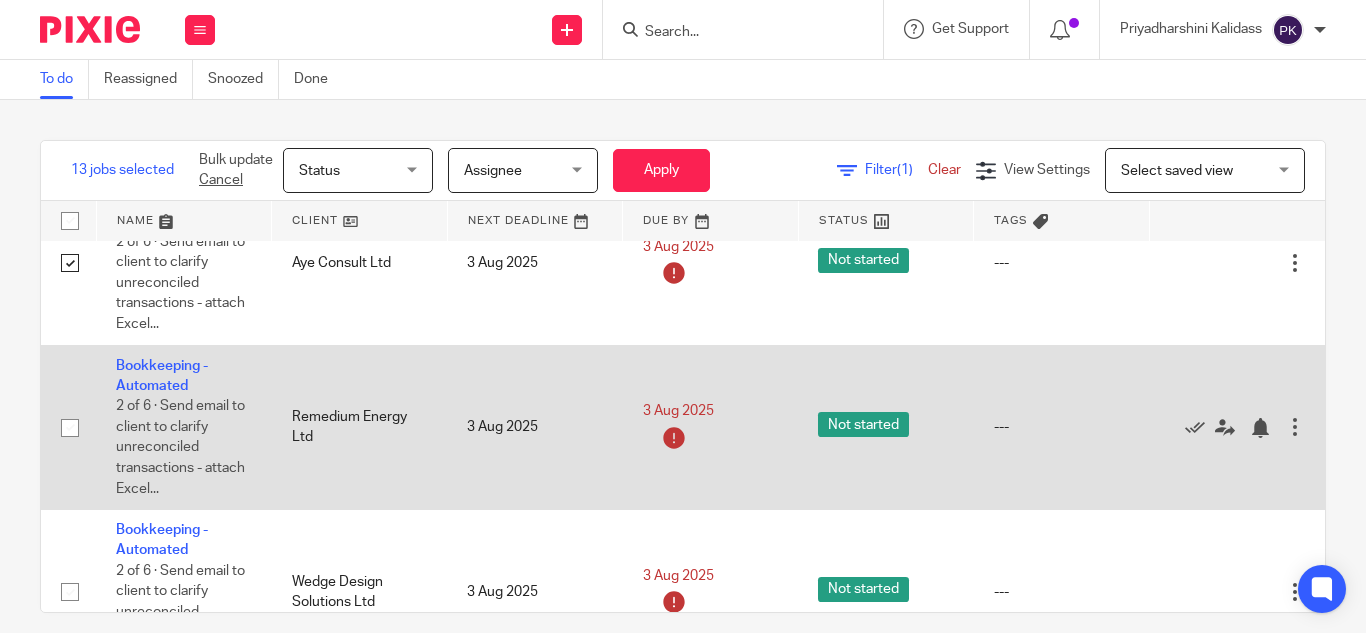 click at bounding box center [70, 428] 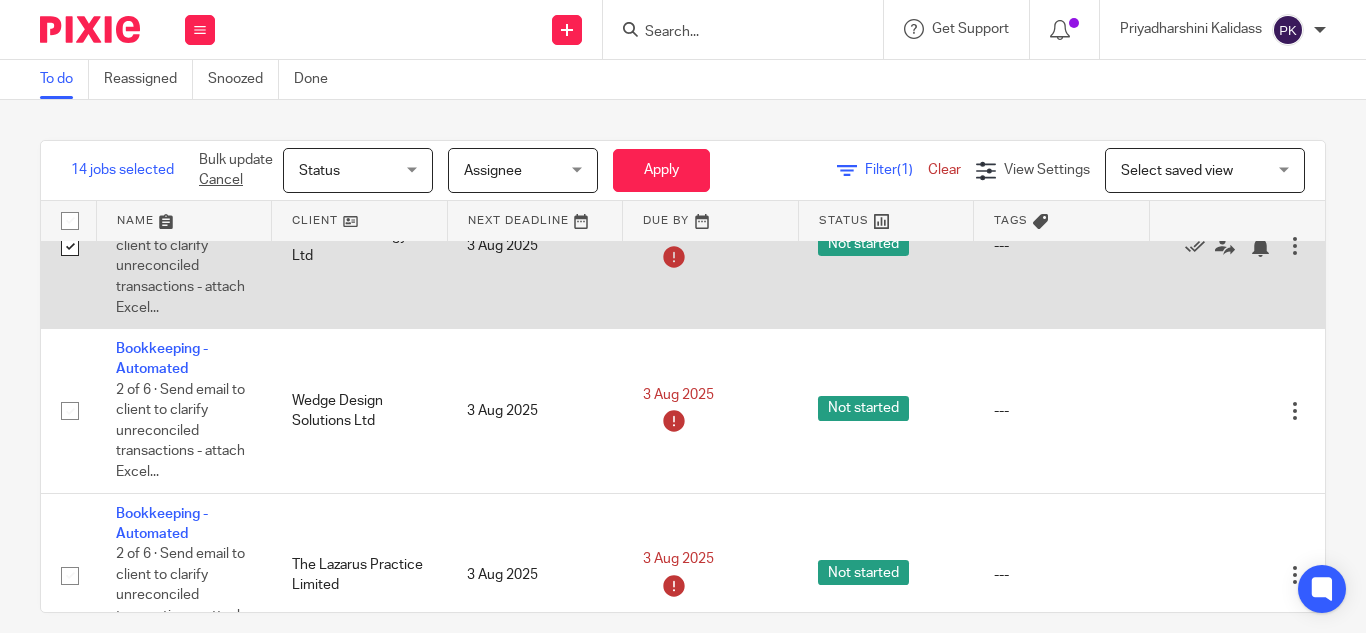 scroll, scrollTop: 2340, scrollLeft: 0, axis: vertical 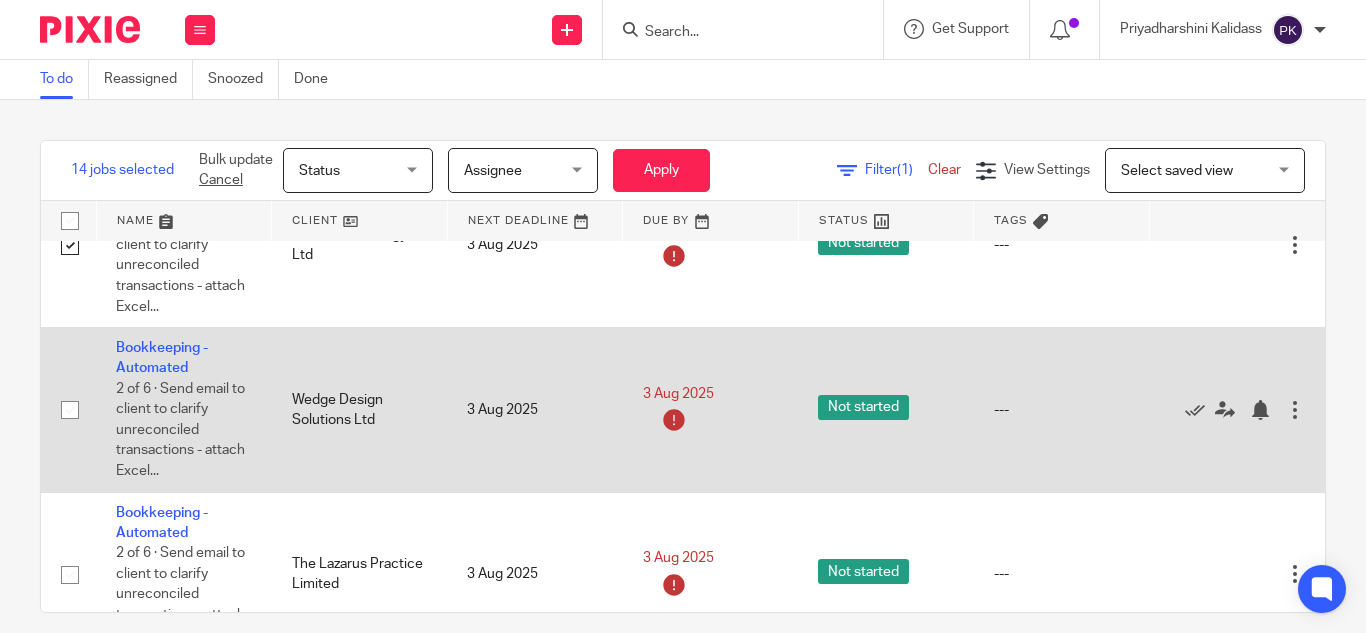 click at bounding box center [70, 410] 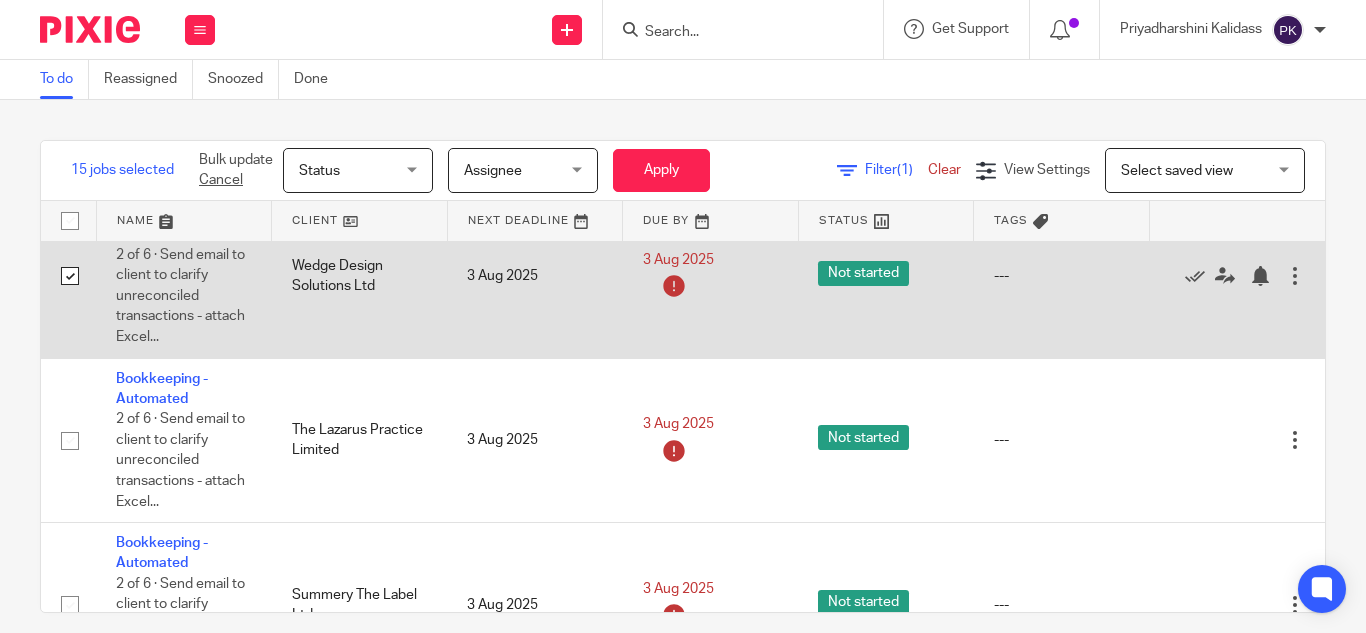 scroll, scrollTop: 2475, scrollLeft: 0, axis: vertical 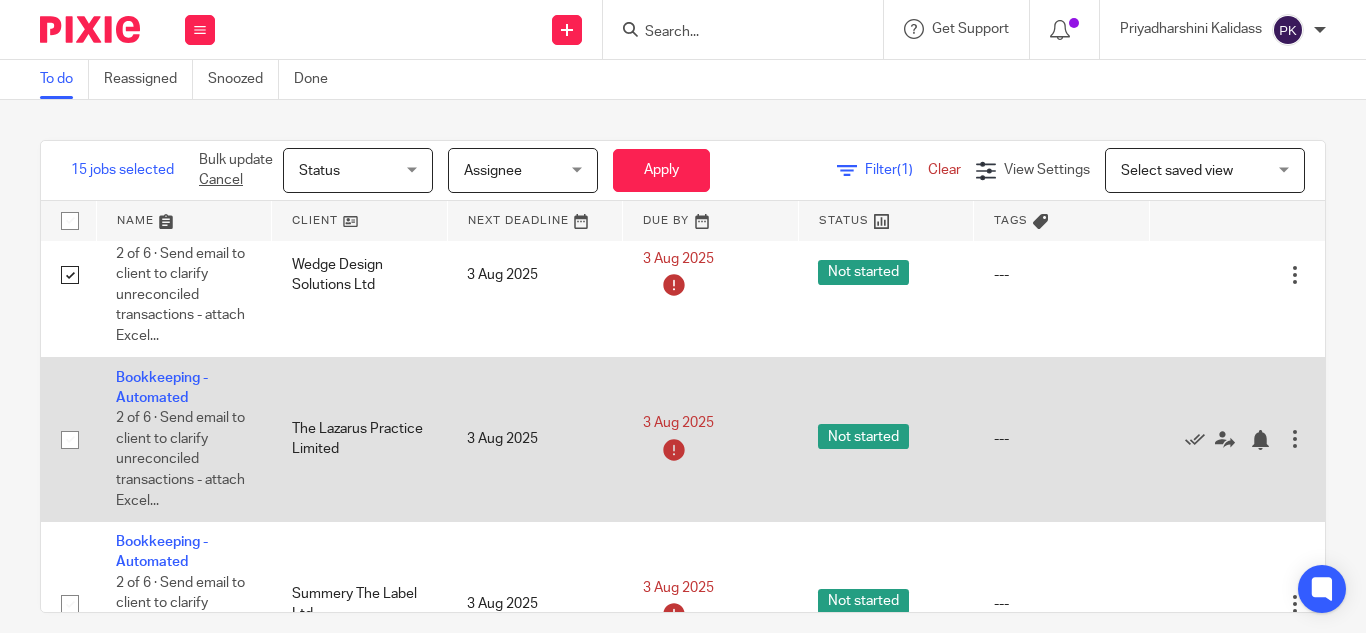 click at bounding box center (70, 440) 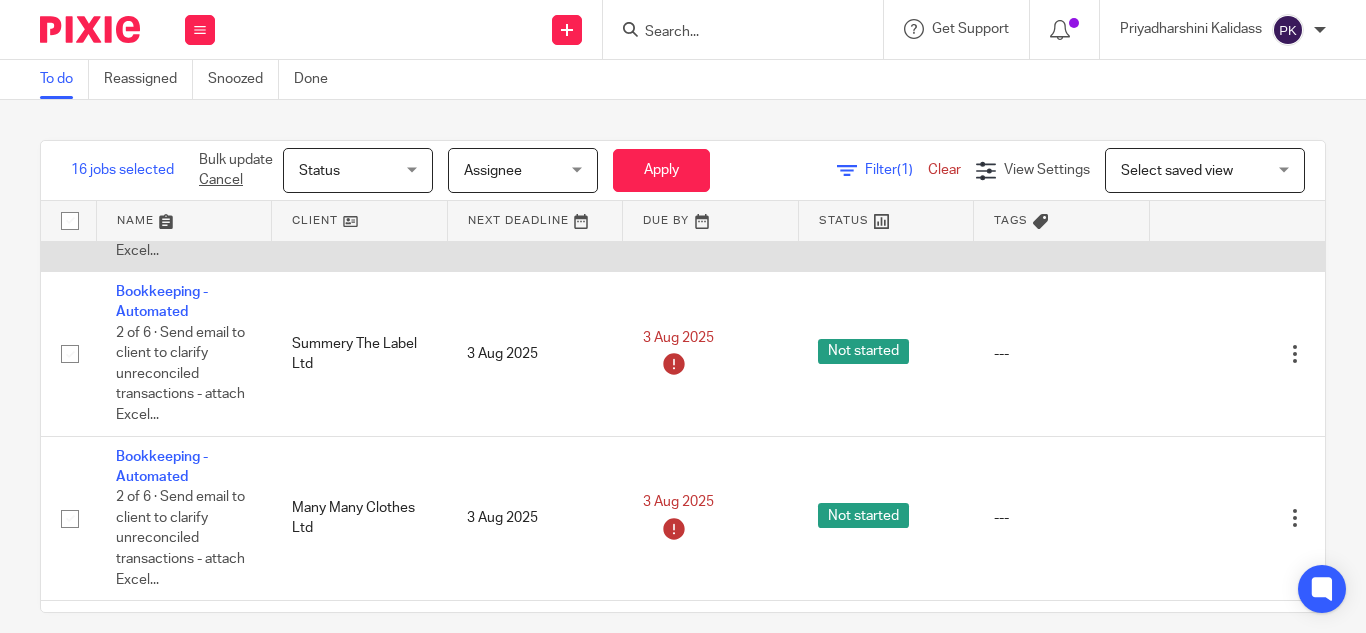 scroll, scrollTop: 2726, scrollLeft: 0, axis: vertical 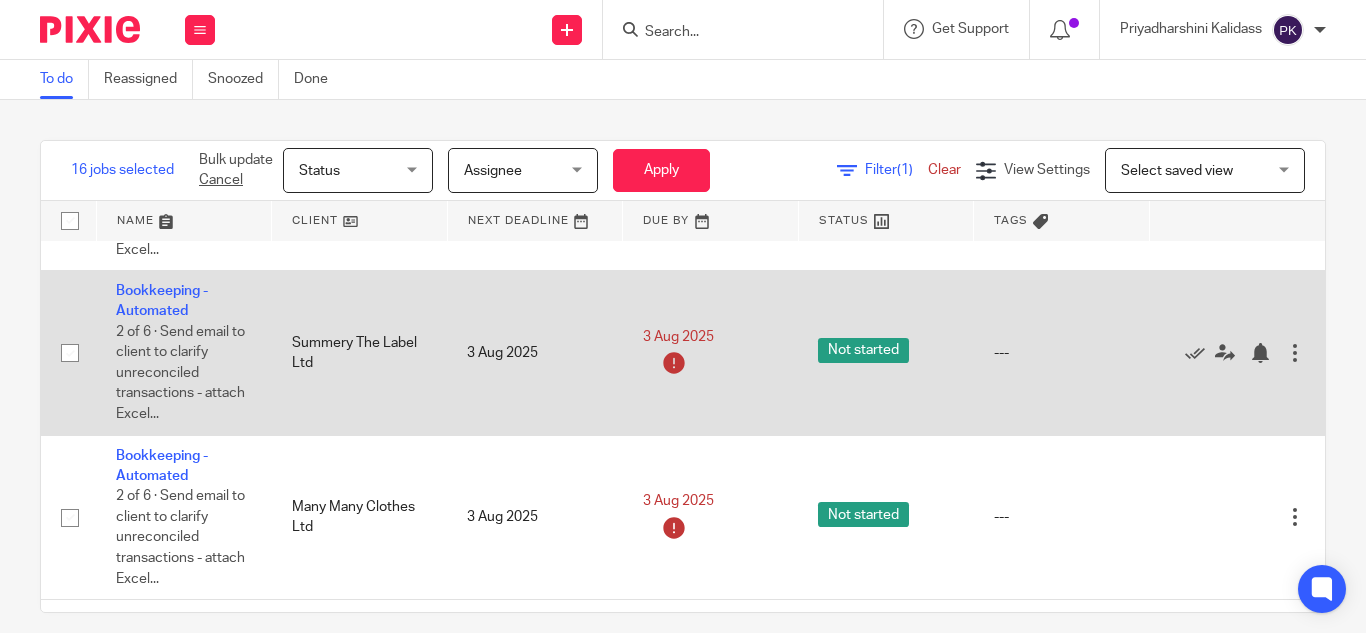 click at bounding box center (70, 353) 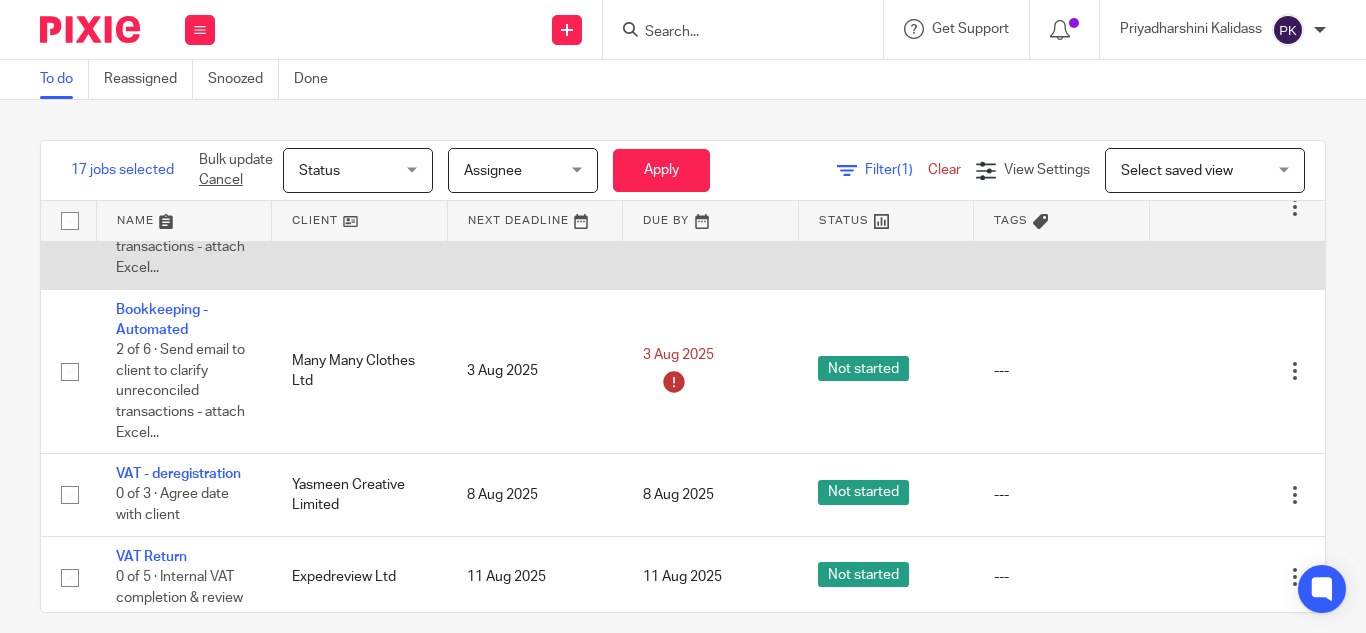 scroll, scrollTop: 2876, scrollLeft: 0, axis: vertical 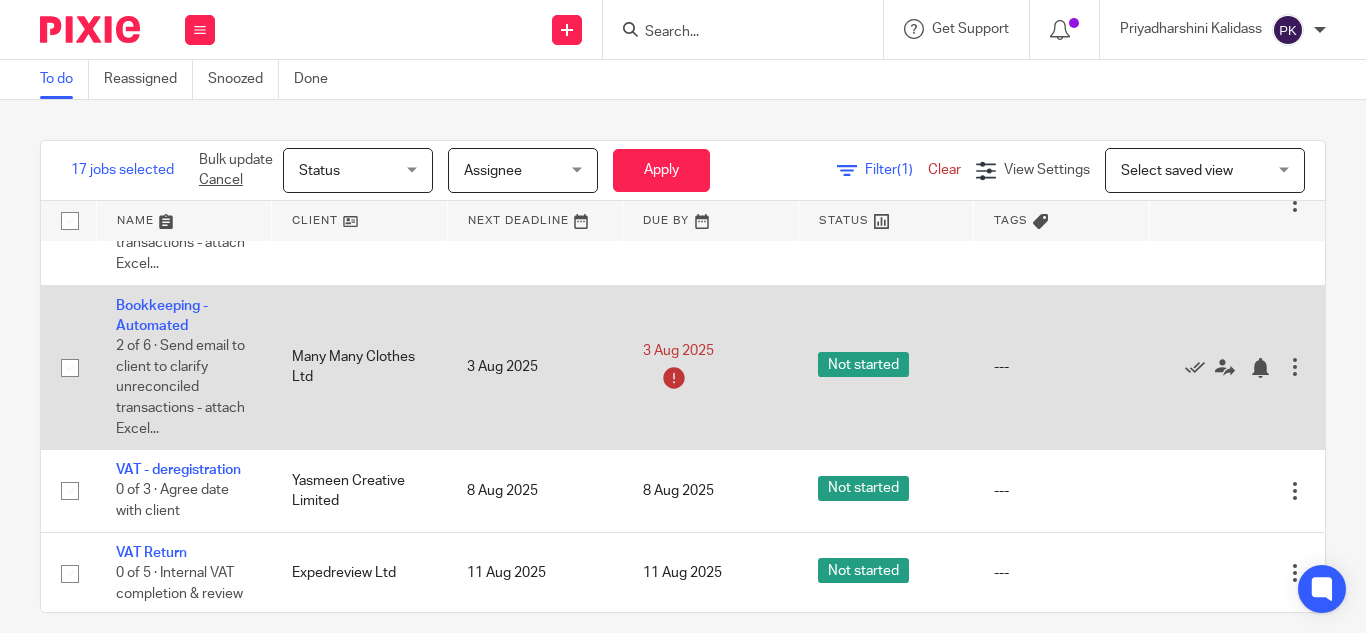 click at bounding box center [70, 368] 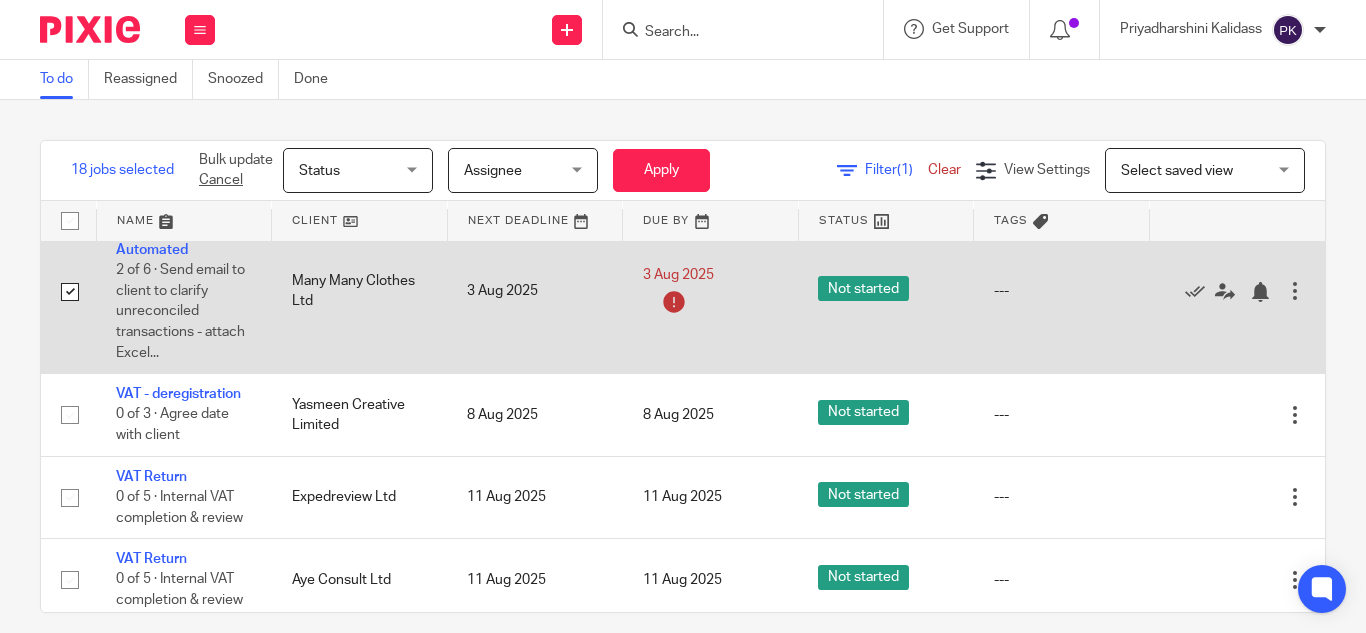 scroll, scrollTop: 2956, scrollLeft: 0, axis: vertical 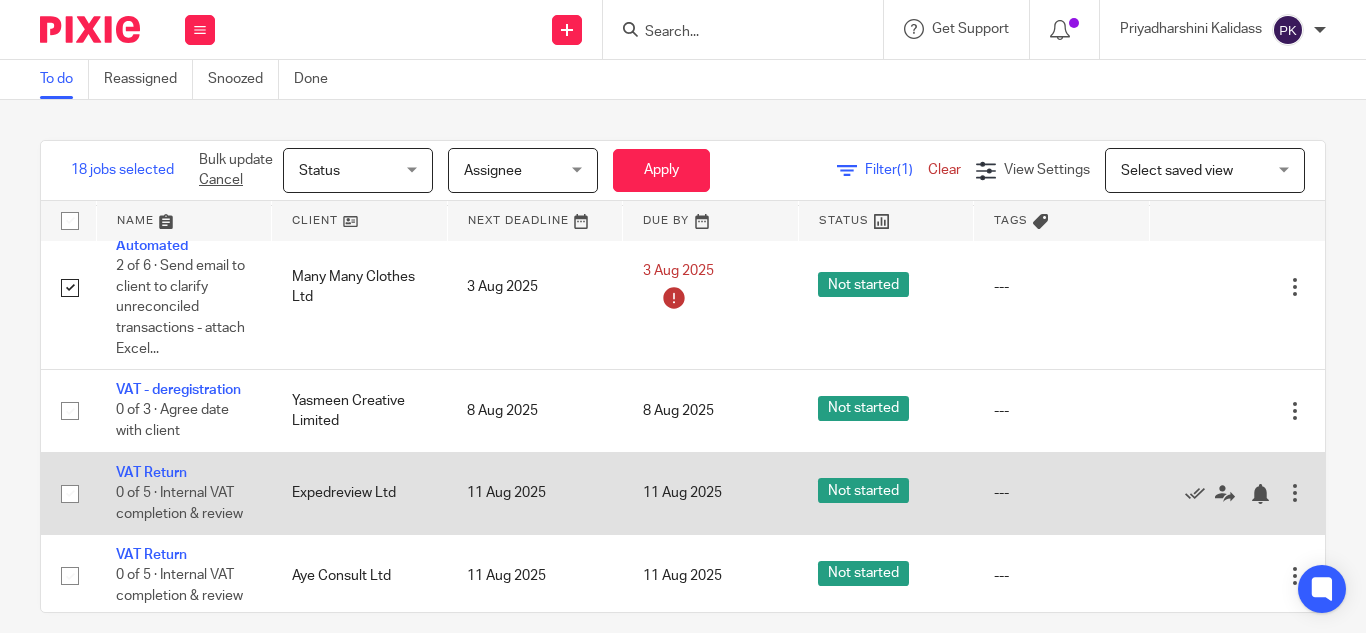 click at bounding box center (70, 494) 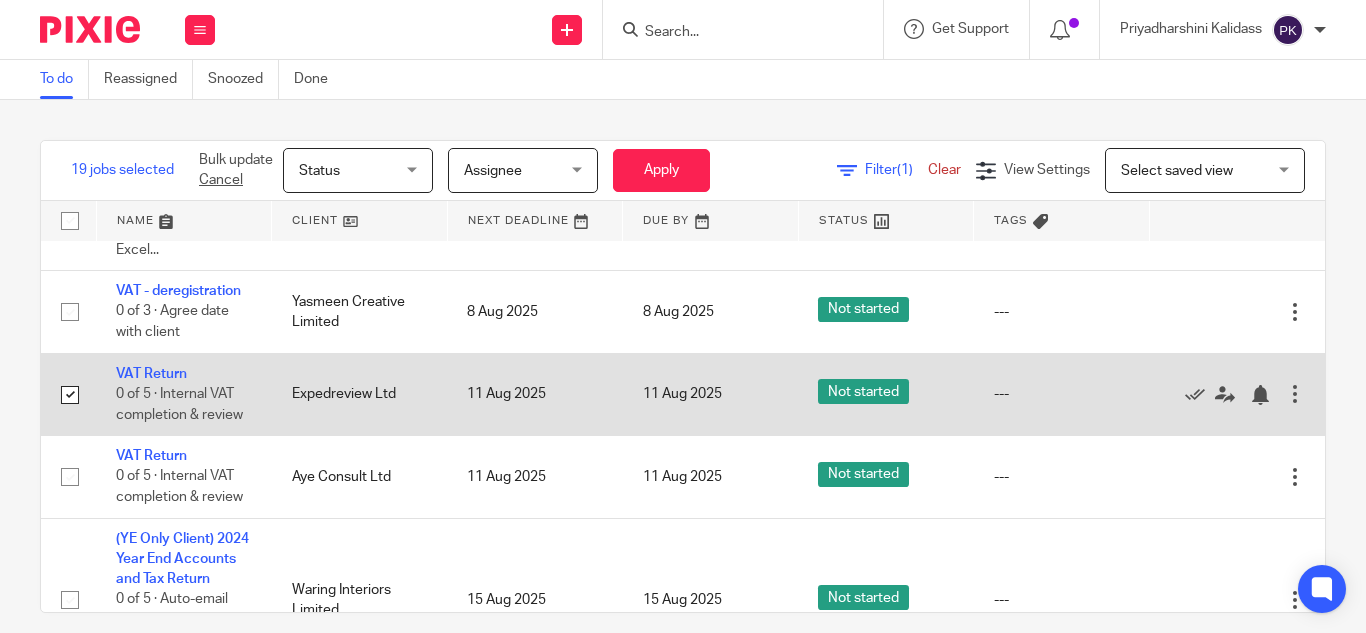 click at bounding box center [70, 477] 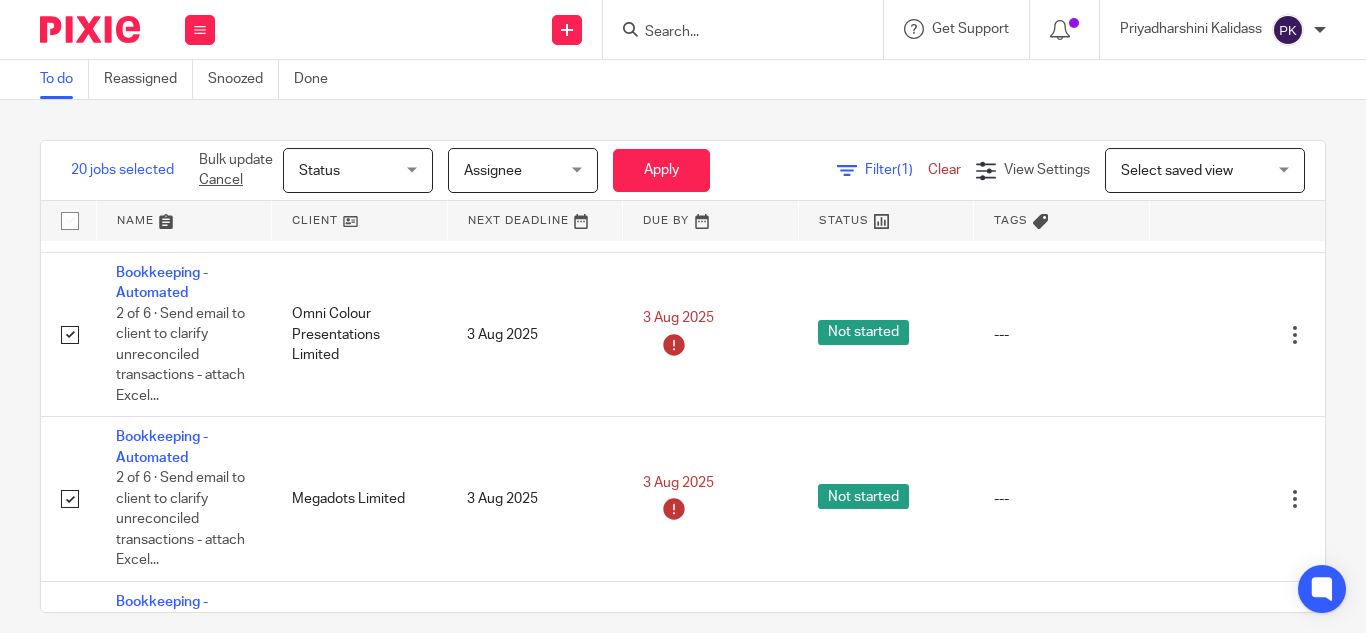 scroll, scrollTop: 755, scrollLeft: 0, axis: vertical 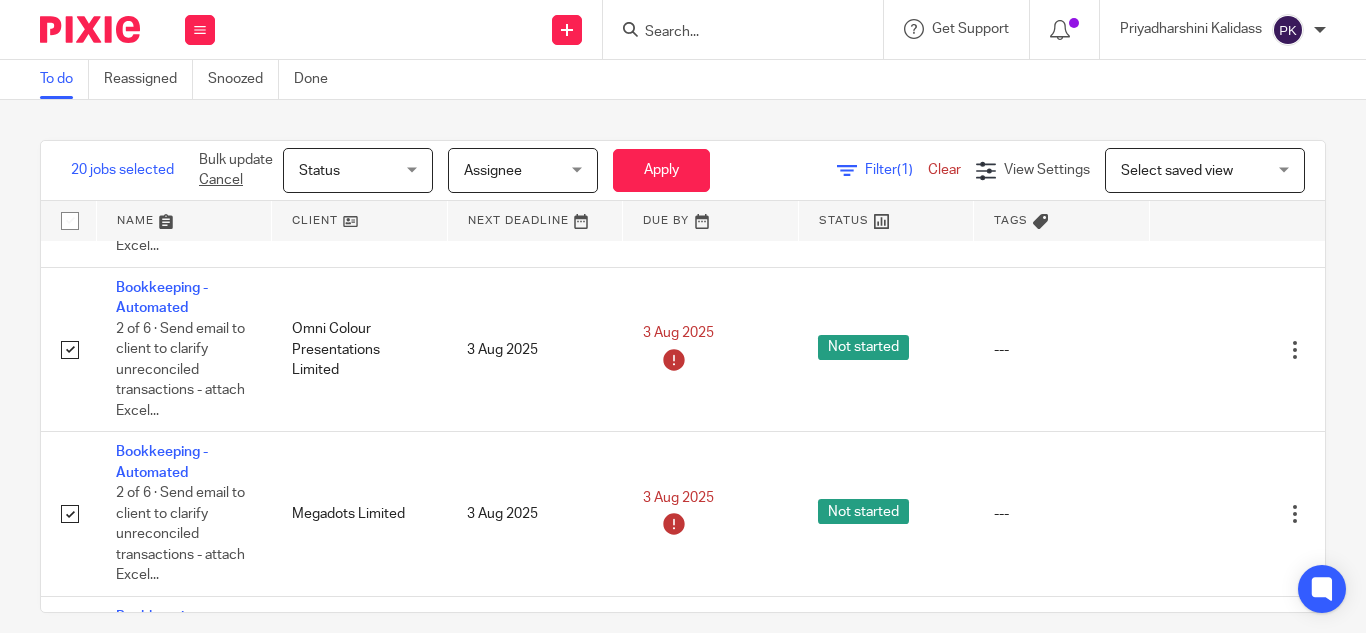 click on "Assignee
Assignee" at bounding box center [523, 170] 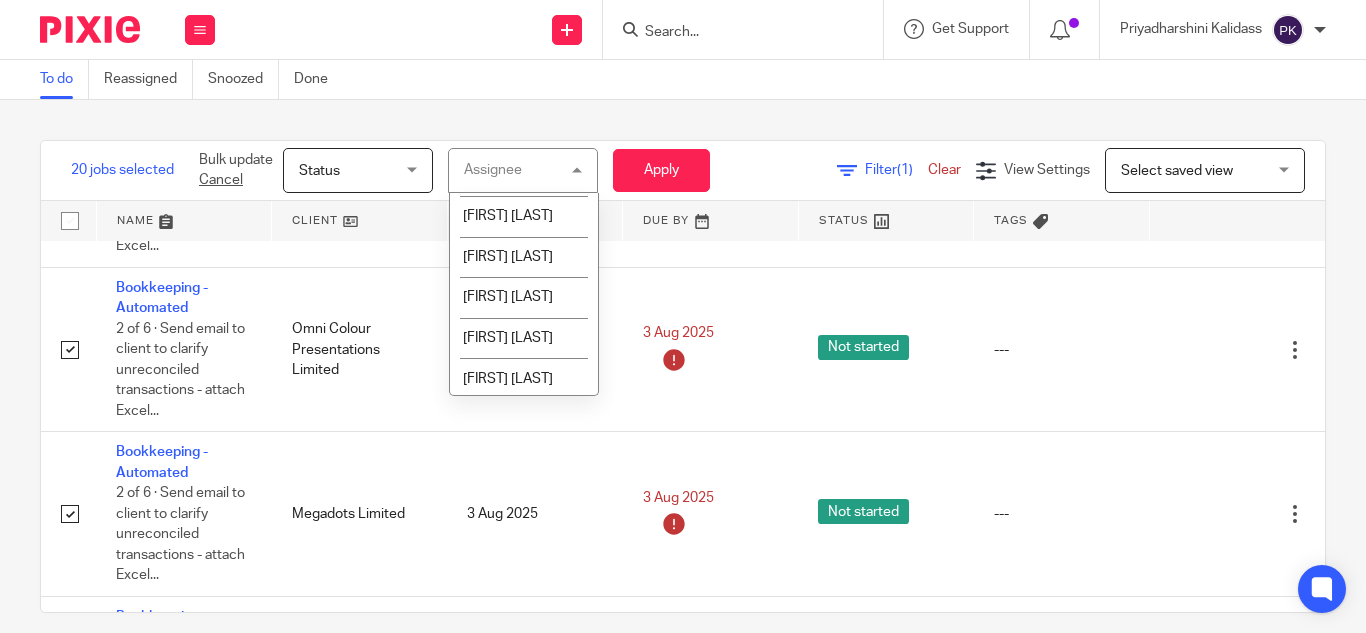 scroll, scrollTop: 2009, scrollLeft: 0, axis: vertical 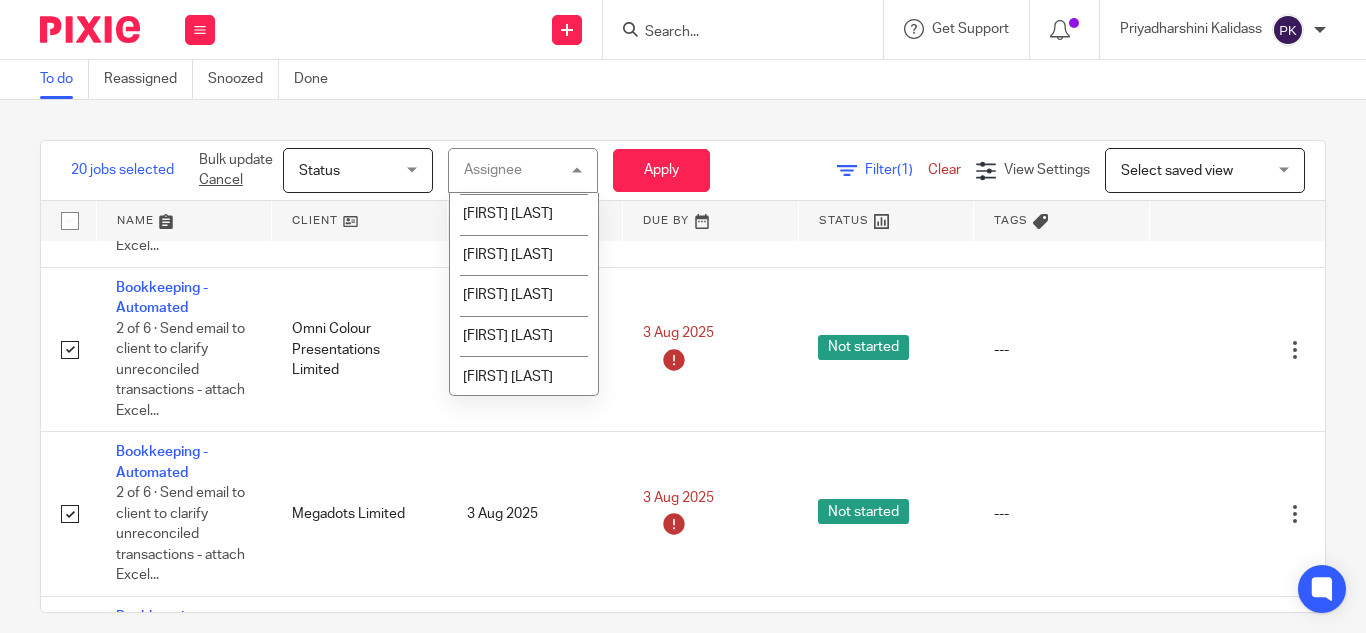 click on "[FIRST] [LAST]" at bounding box center (524, 52) 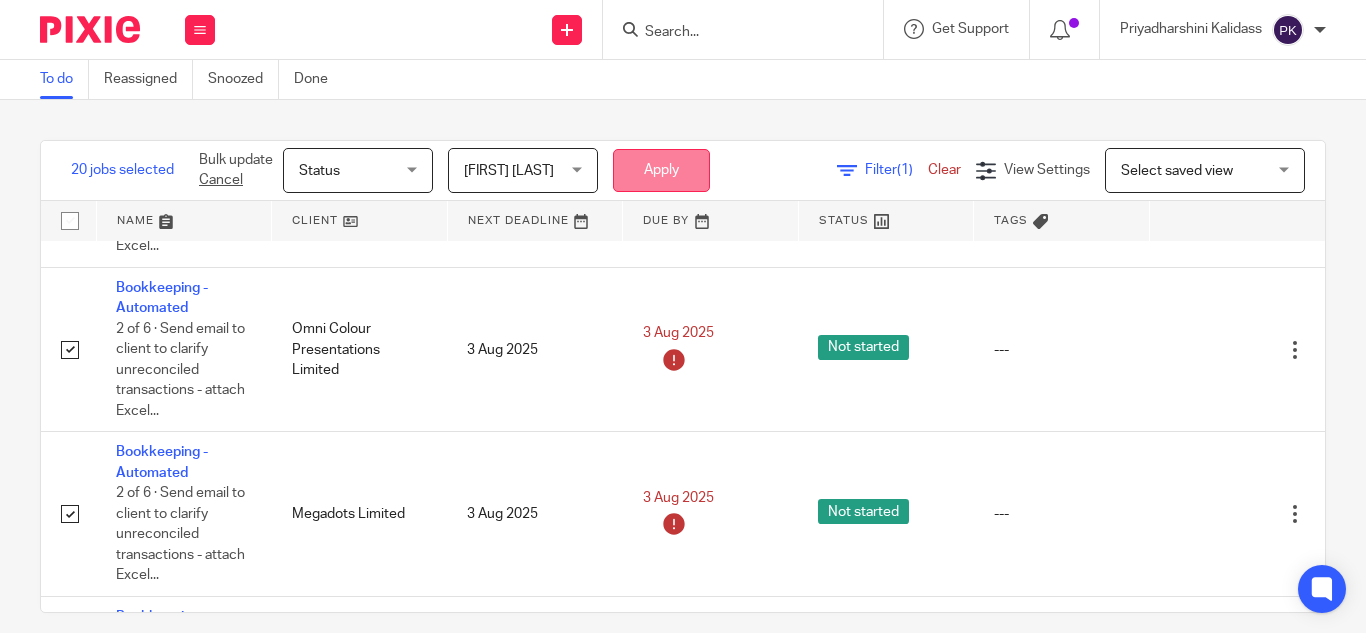 click on "Apply" at bounding box center (661, 170) 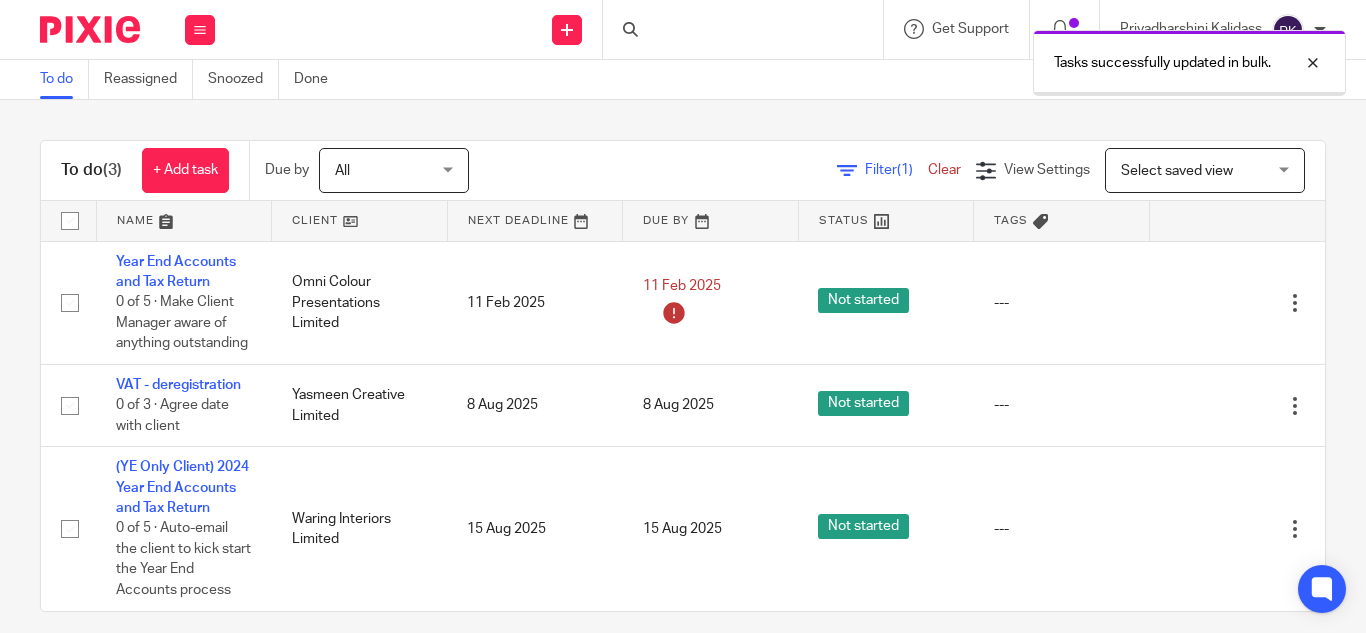 scroll, scrollTop: 0, scrollLeft: 0, axis: both 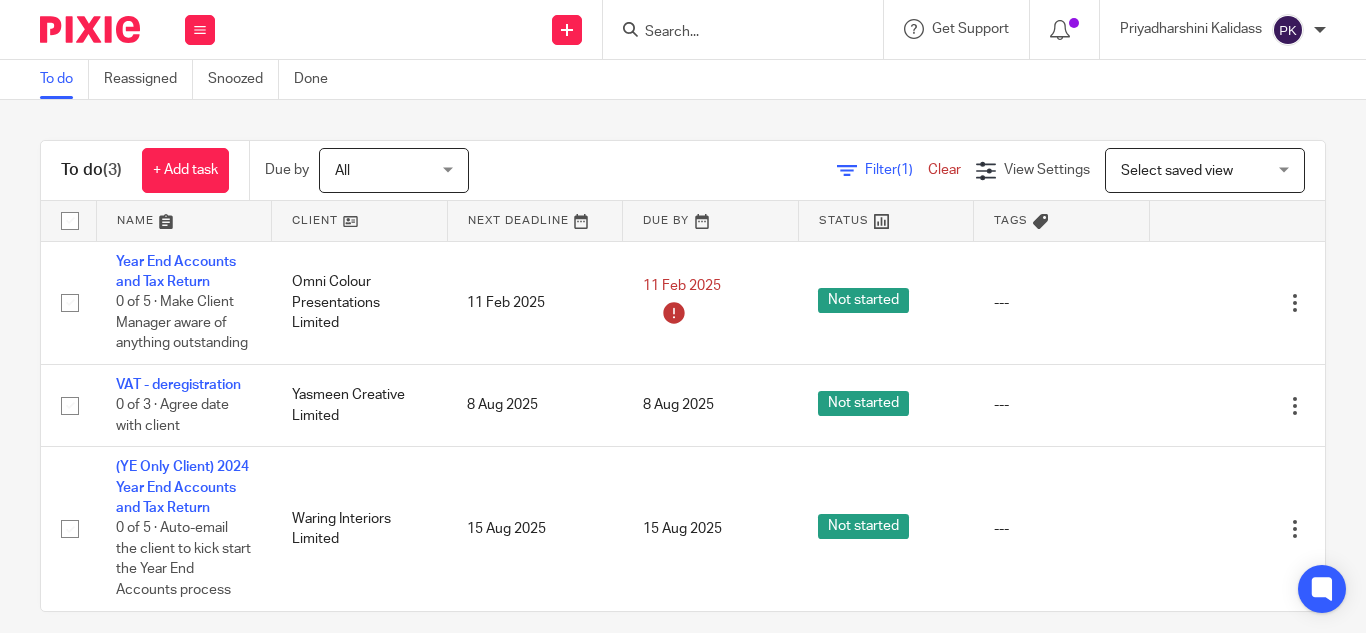 click at bounding box center (733, 33) 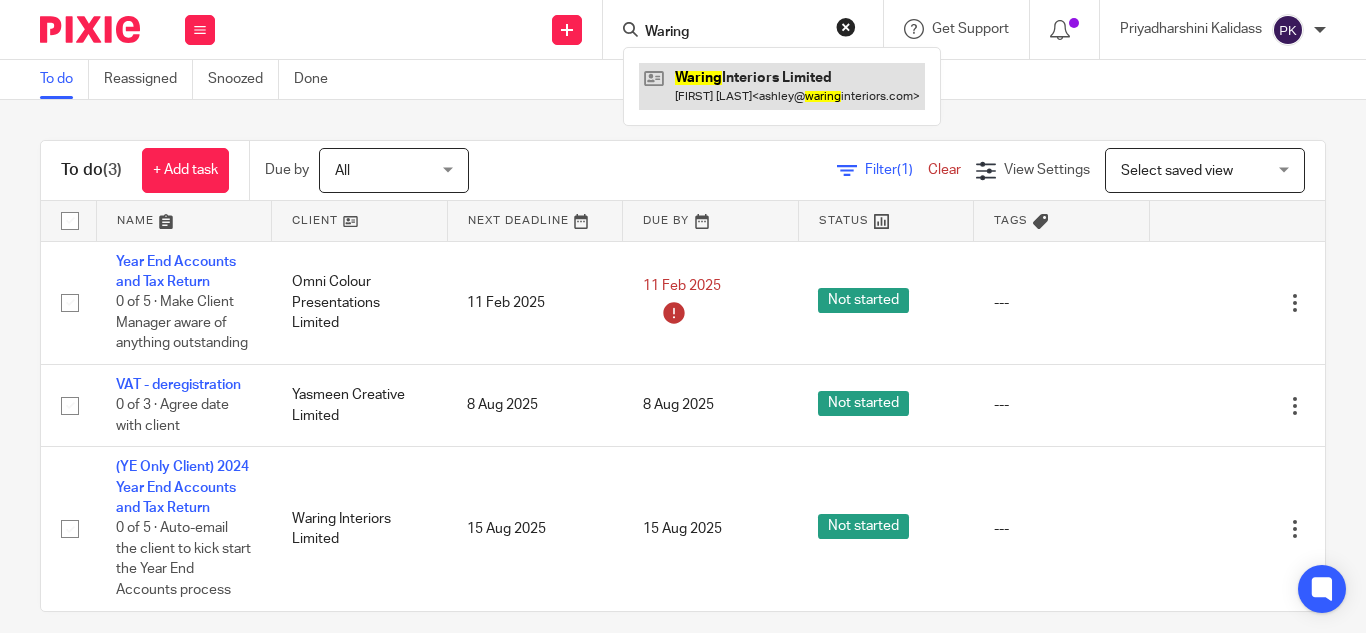 type on "Waring" 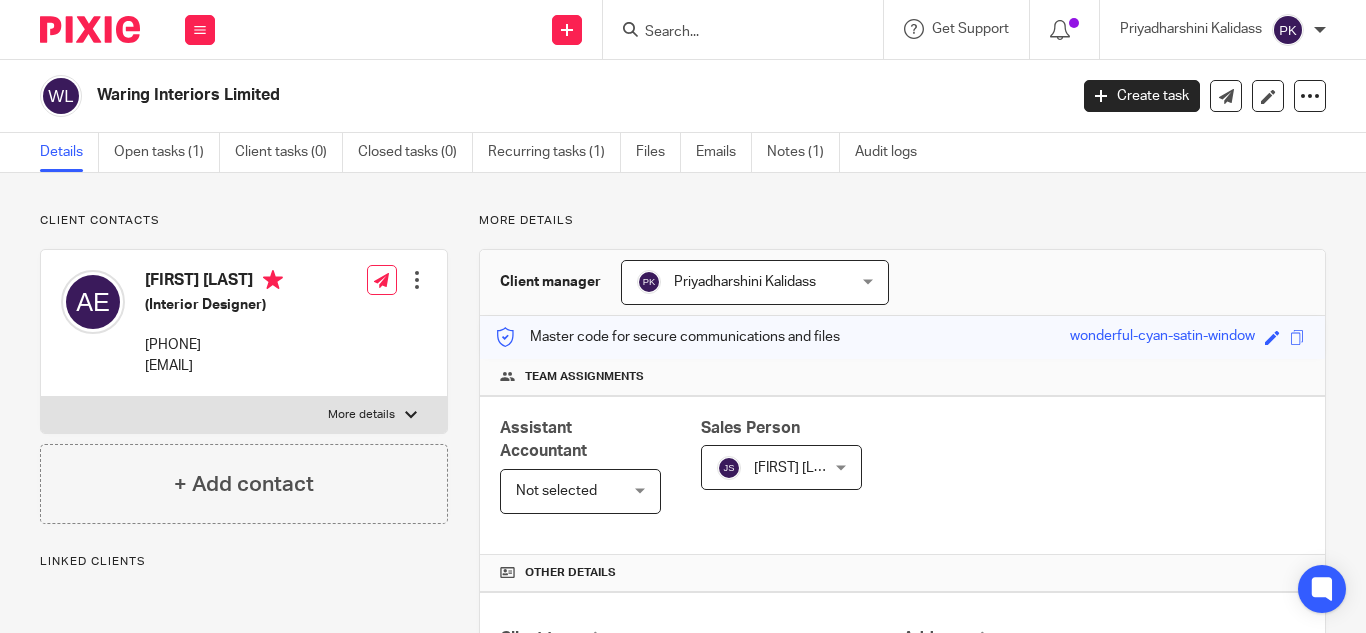 scroll, scrollTop: 0, scrollLeft: 0, axis: both 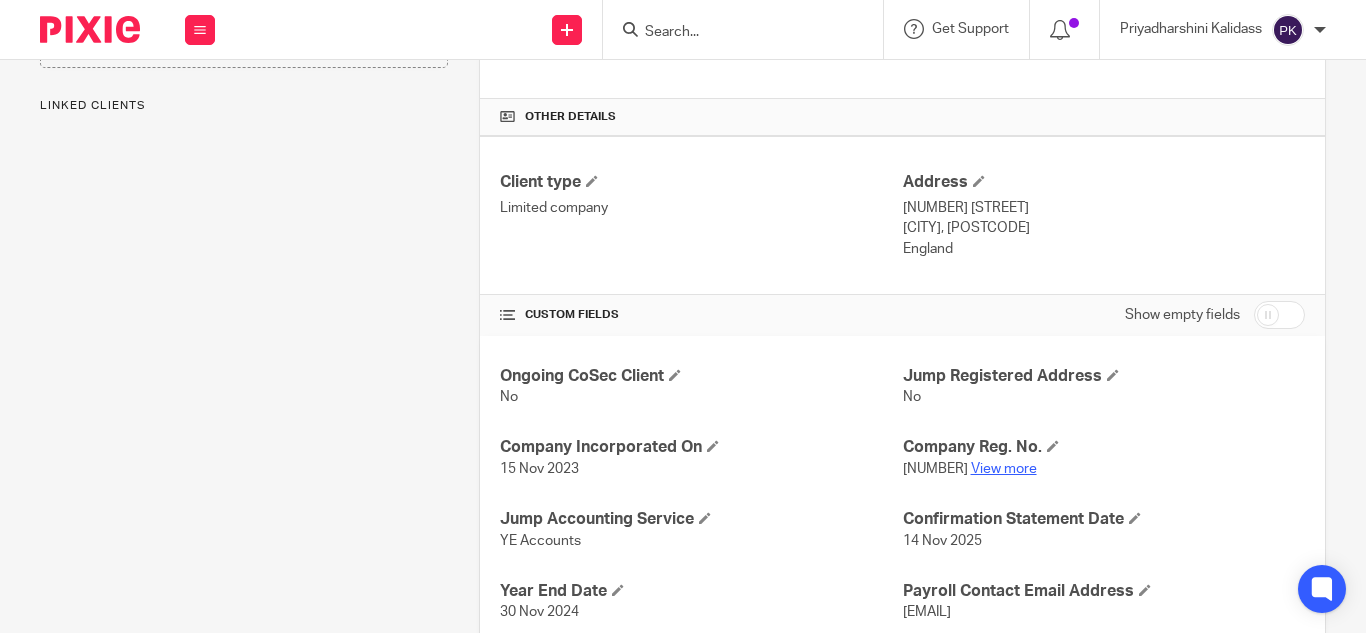 click on "View more" at bounding box center [1004, 469] 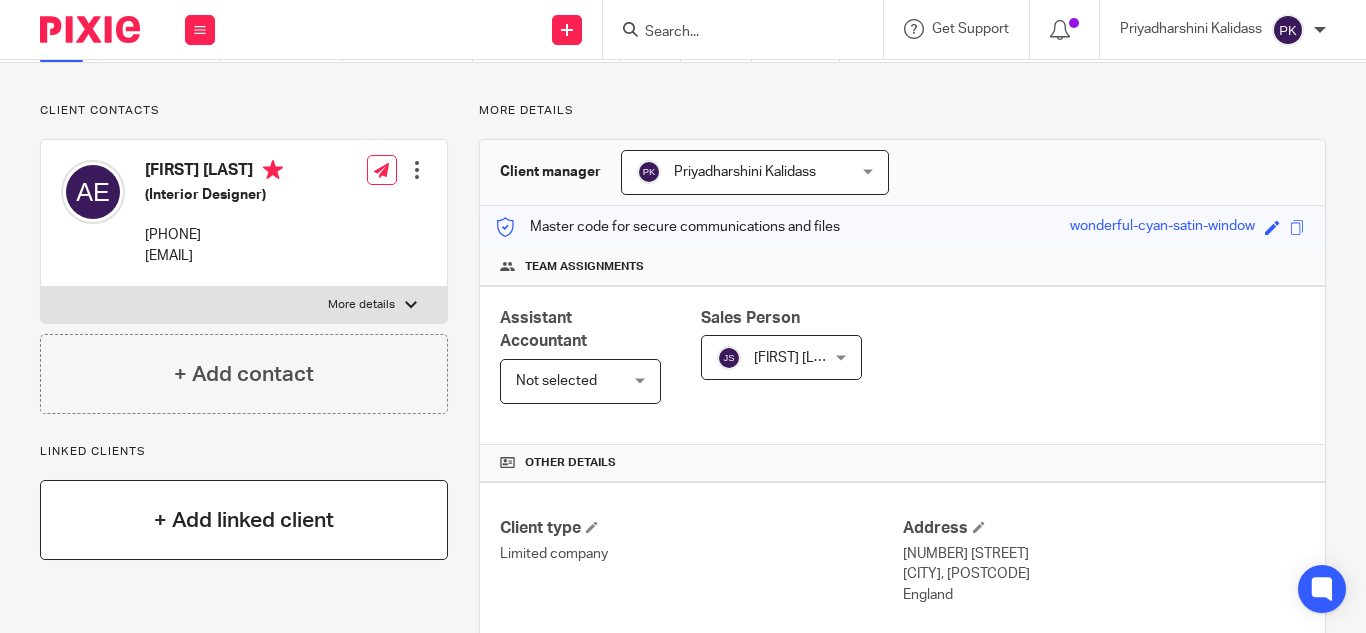 scroll, scrollTop: 0, scrollLeft: 0, axis: both 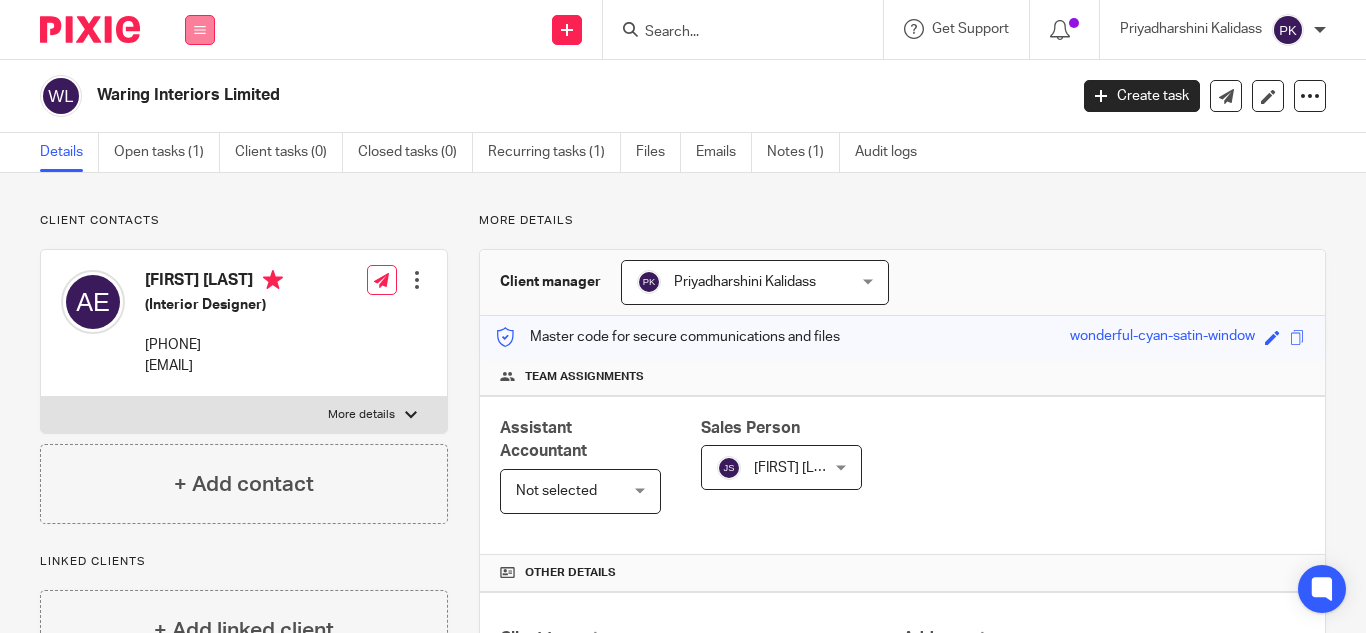 click at bounding box center [200, 30] 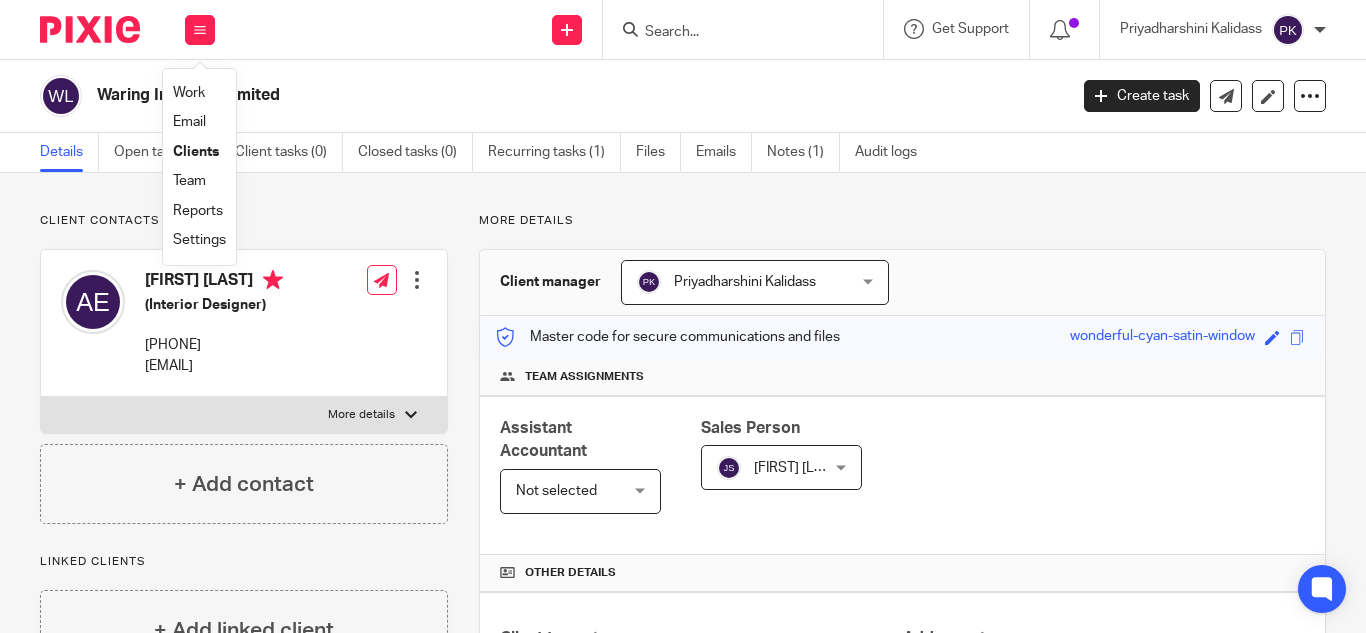 click on "Work" at bounding box center (189, 93) 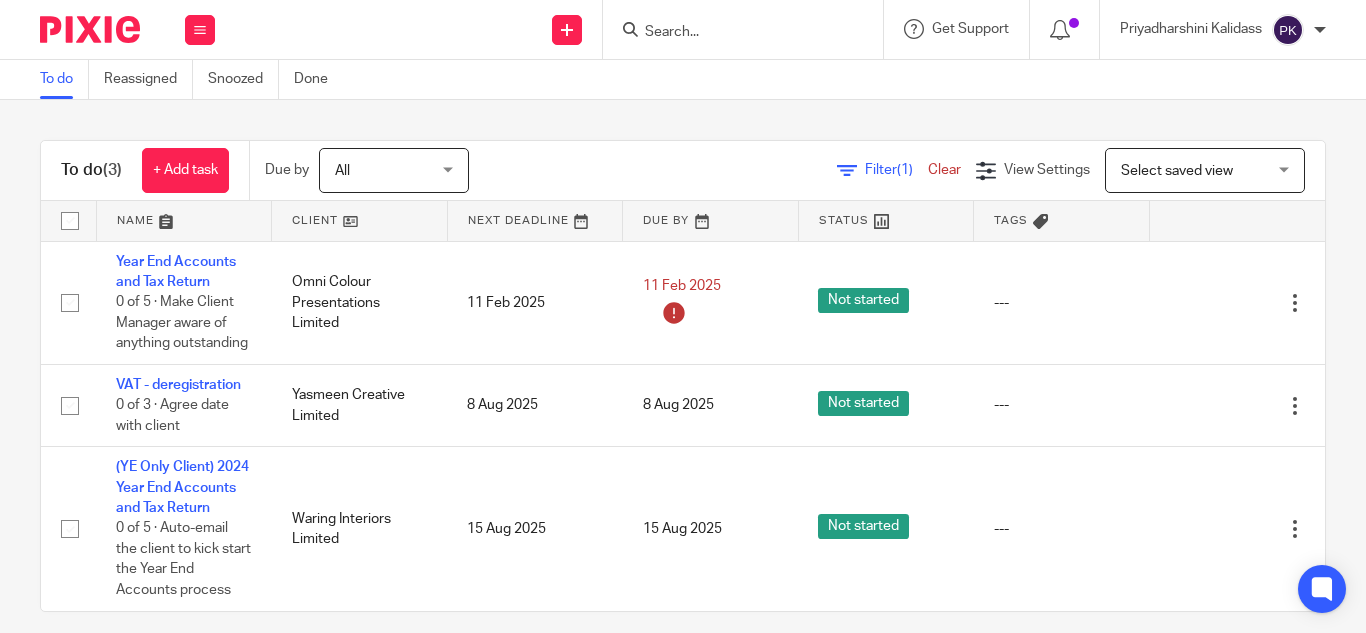 scroll, scrollTop: 0, scrollLeft: 0, axis: both 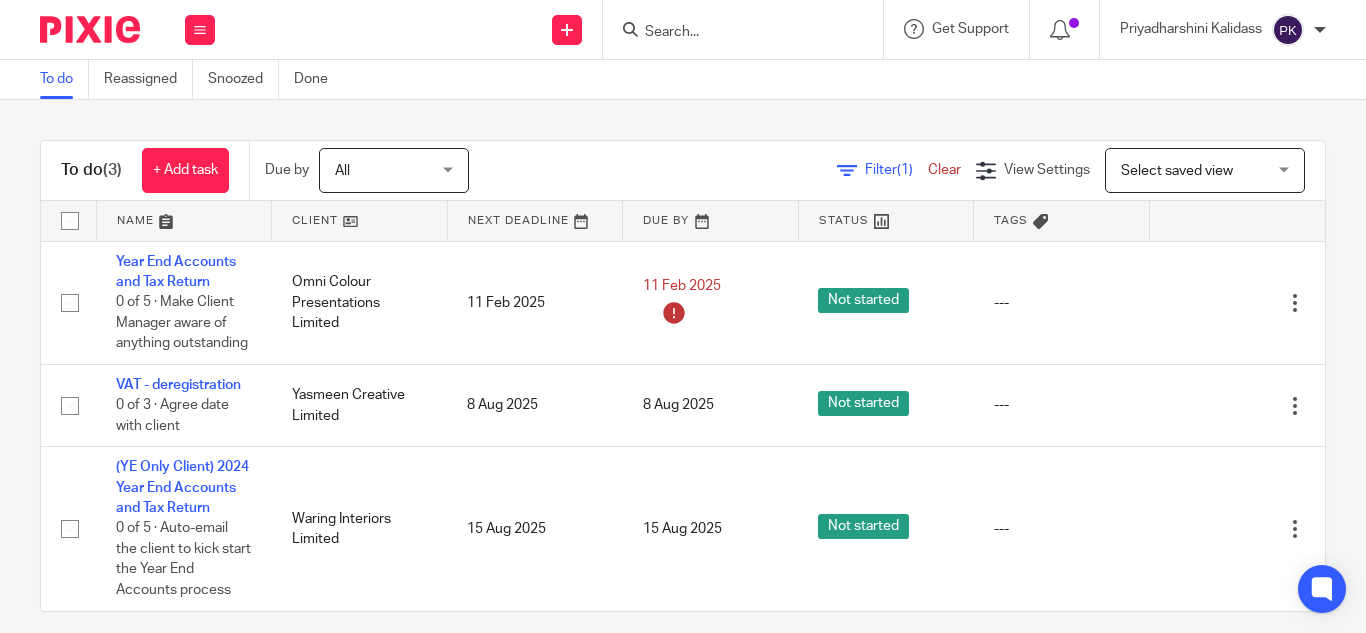 click at bounding box center [733, 33] 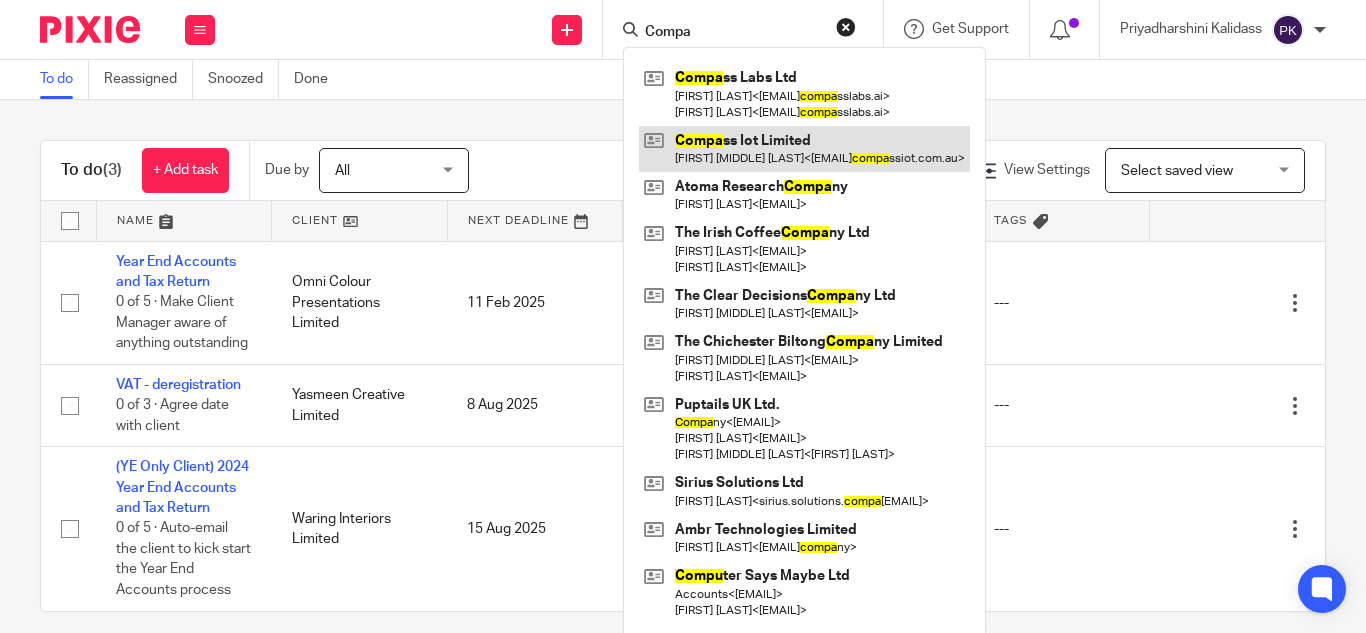 type on "Compa" 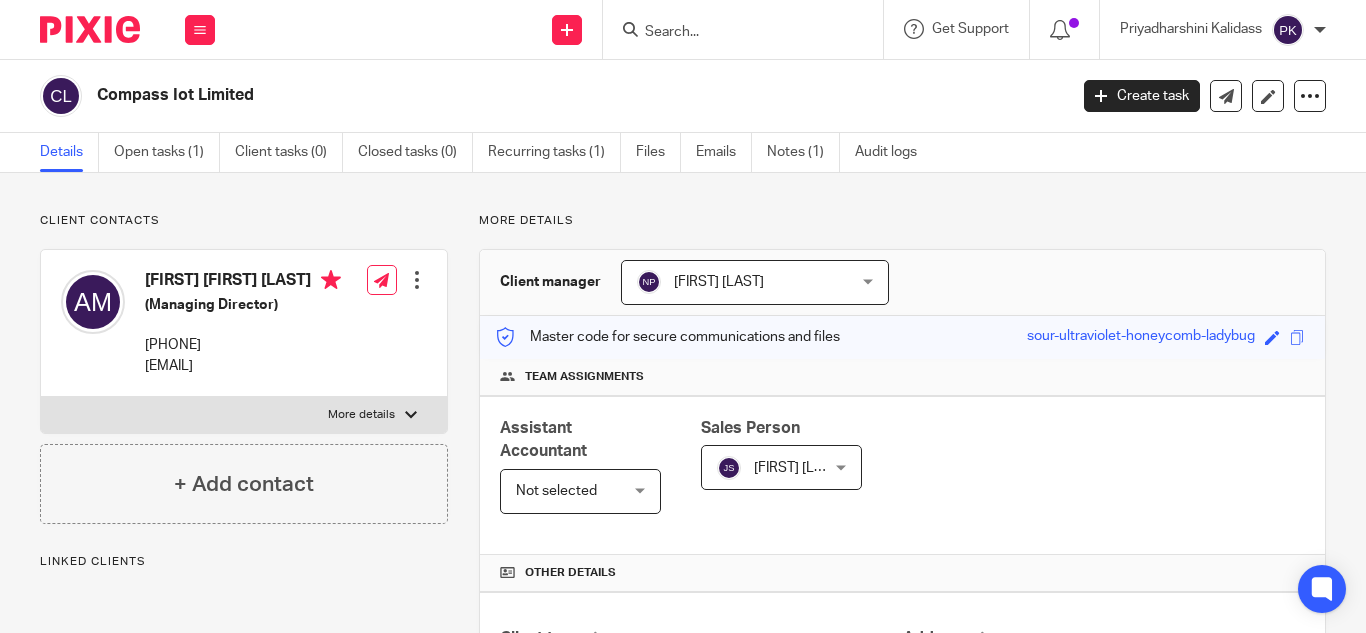 scroll, scrollTop: 0, scrollLeft: 0, axis: both 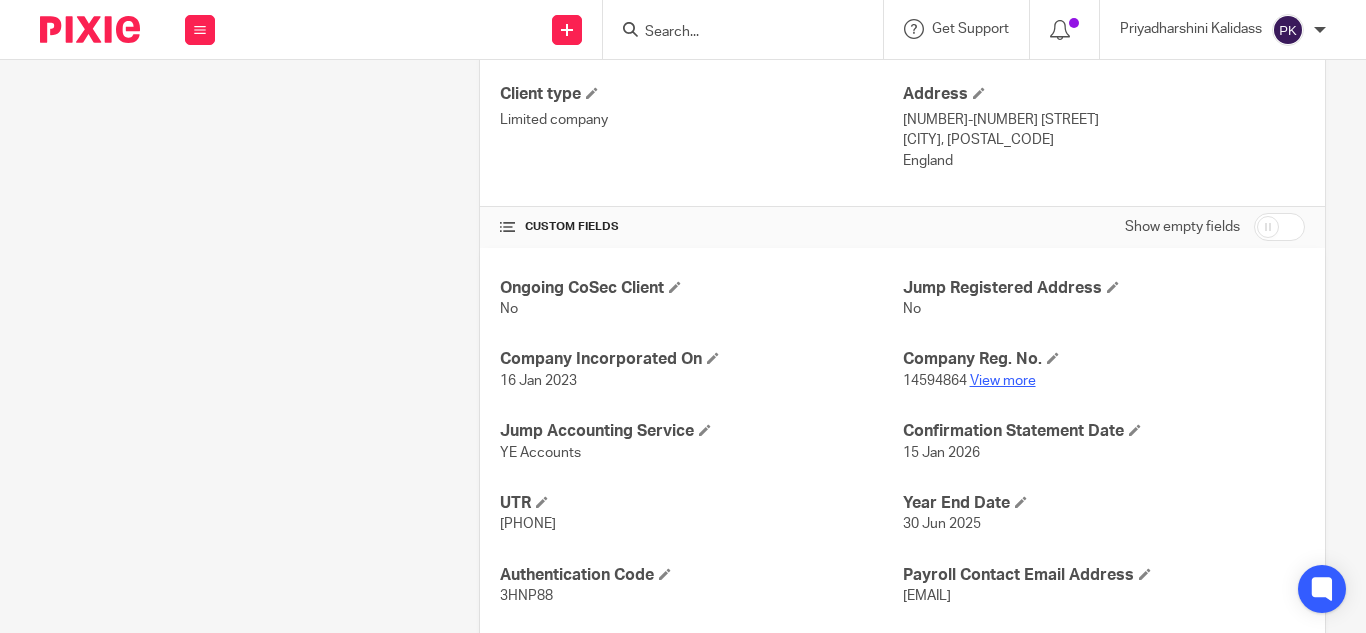 click on "View more" at bounding box center (1003, 381) 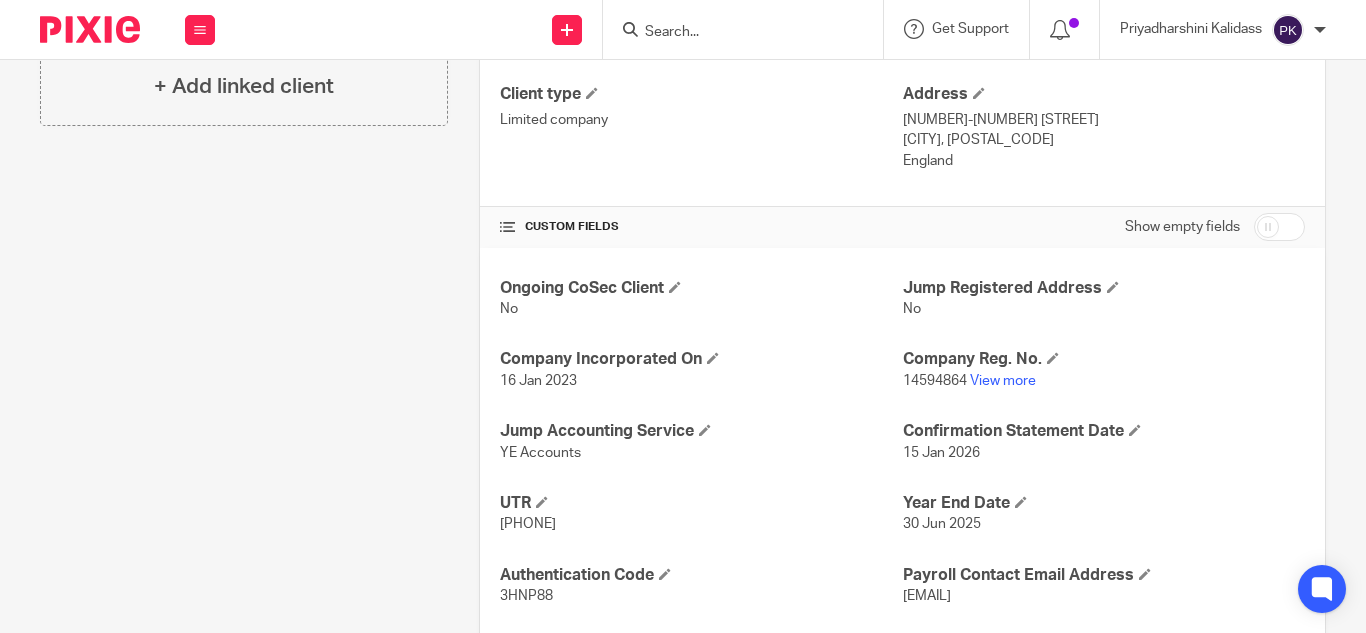 scroll, scrollTop: 660, scrollLeft: 0, axis: vertical 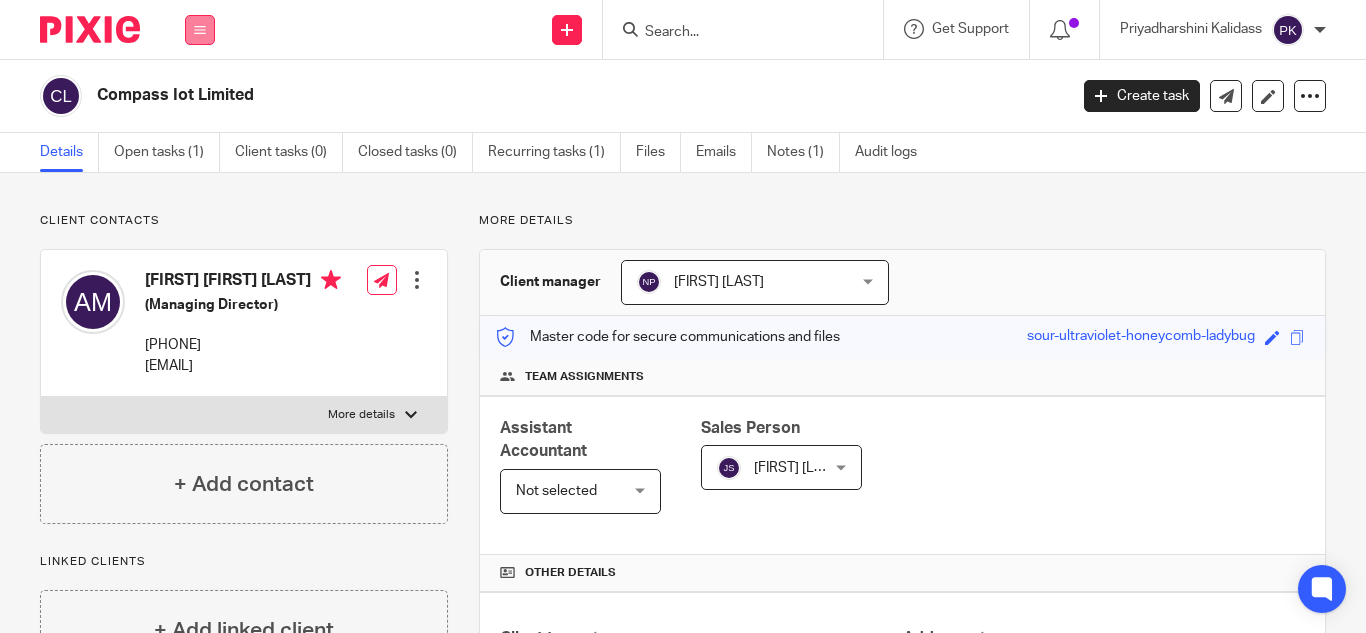 click at bounding box center (200, 30) 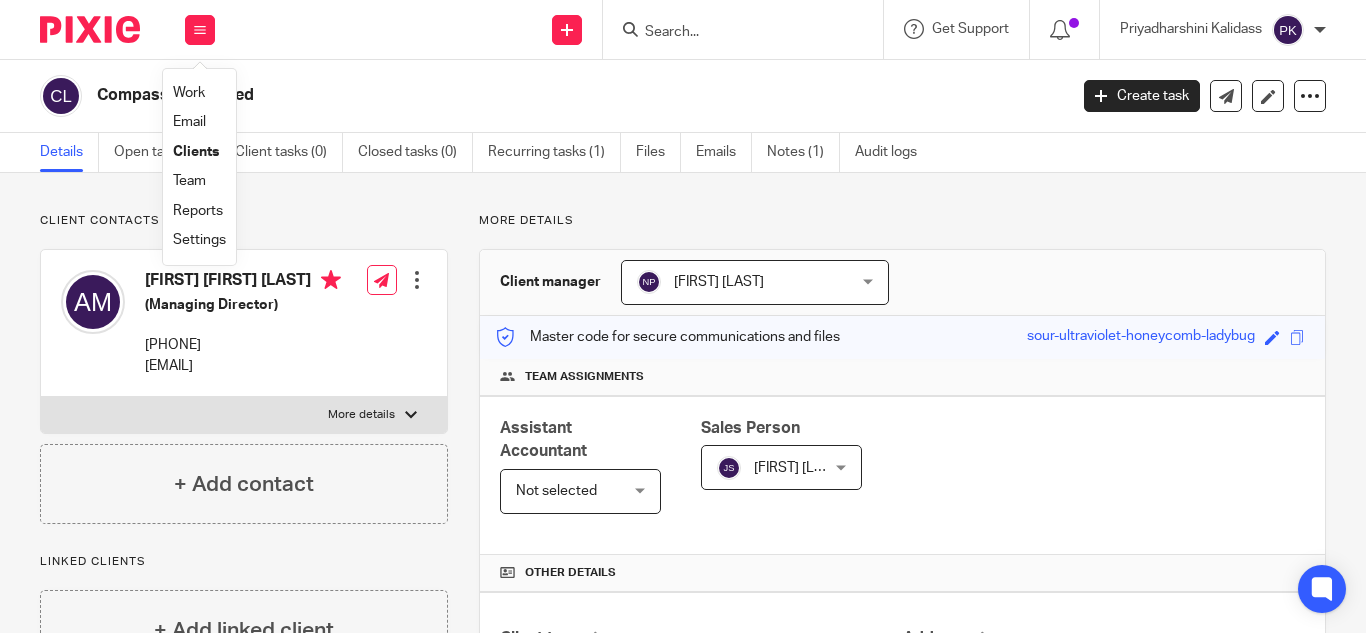 click on "Clients" at bounding box center (196, 152) 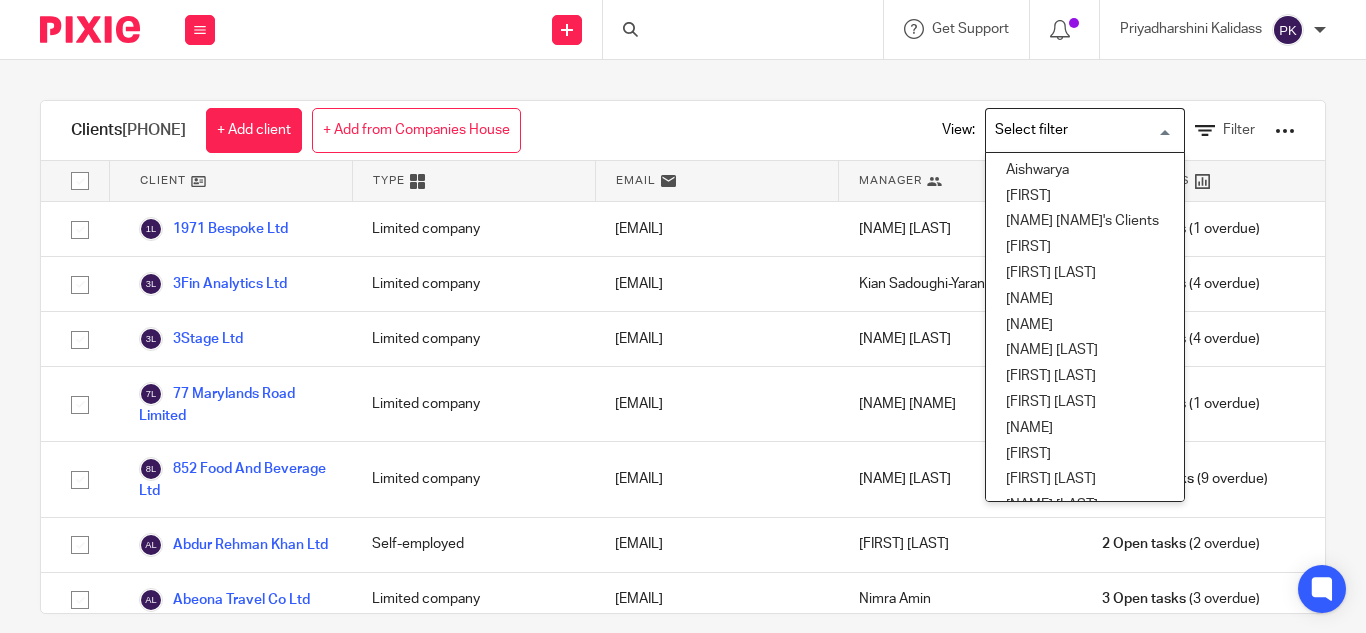 scroll, scrollTop: 0, scrollLeft: 0, axis: both 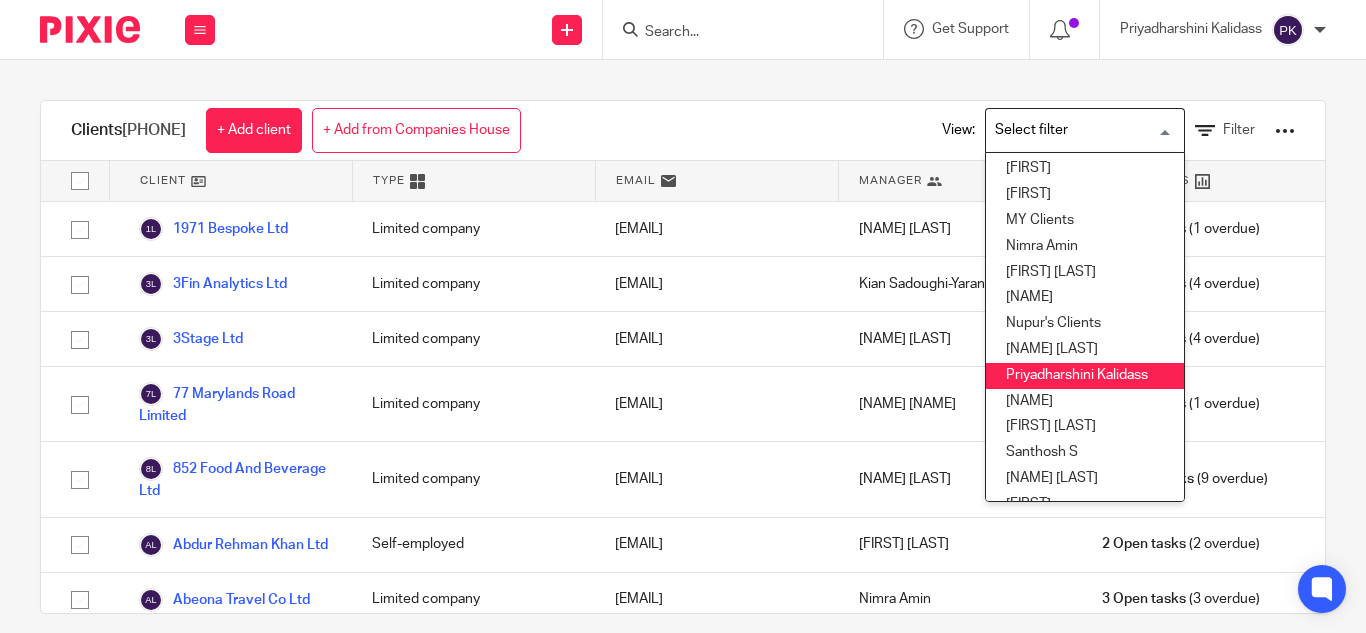 click on "Priyadharshini Kalidass" at bounding box center [1085, 376] 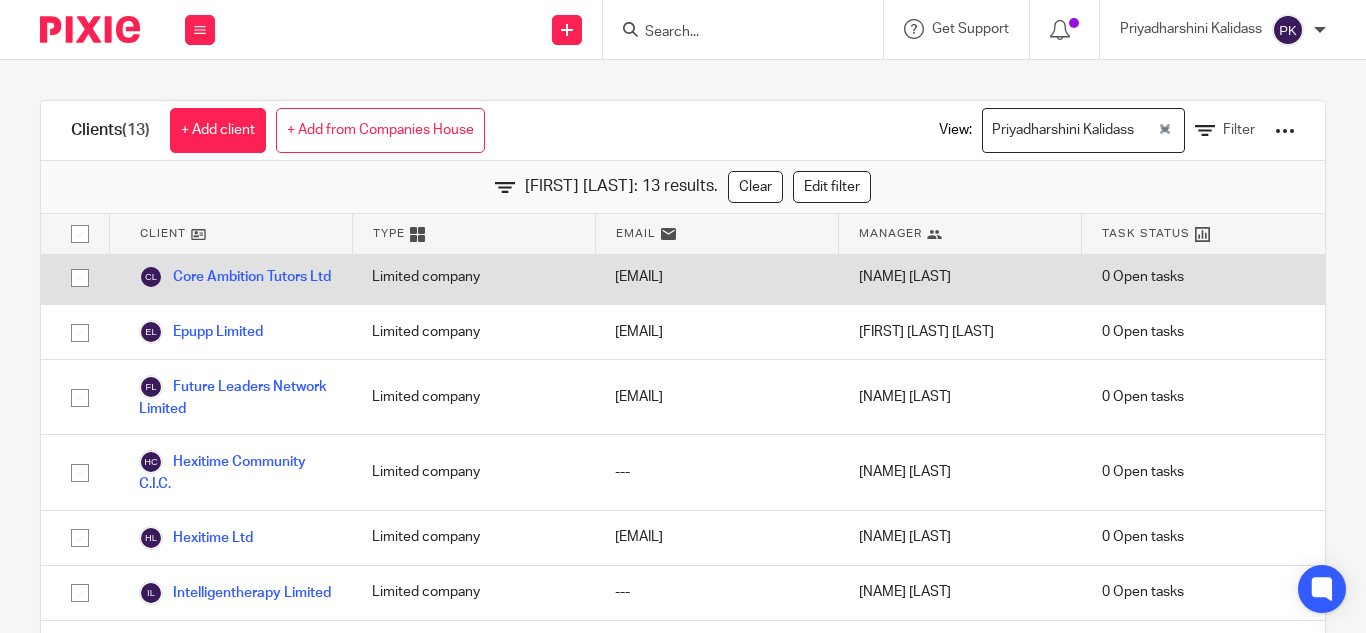 scroll, scrollTop: 0, scrollLeft: 0, axis: both 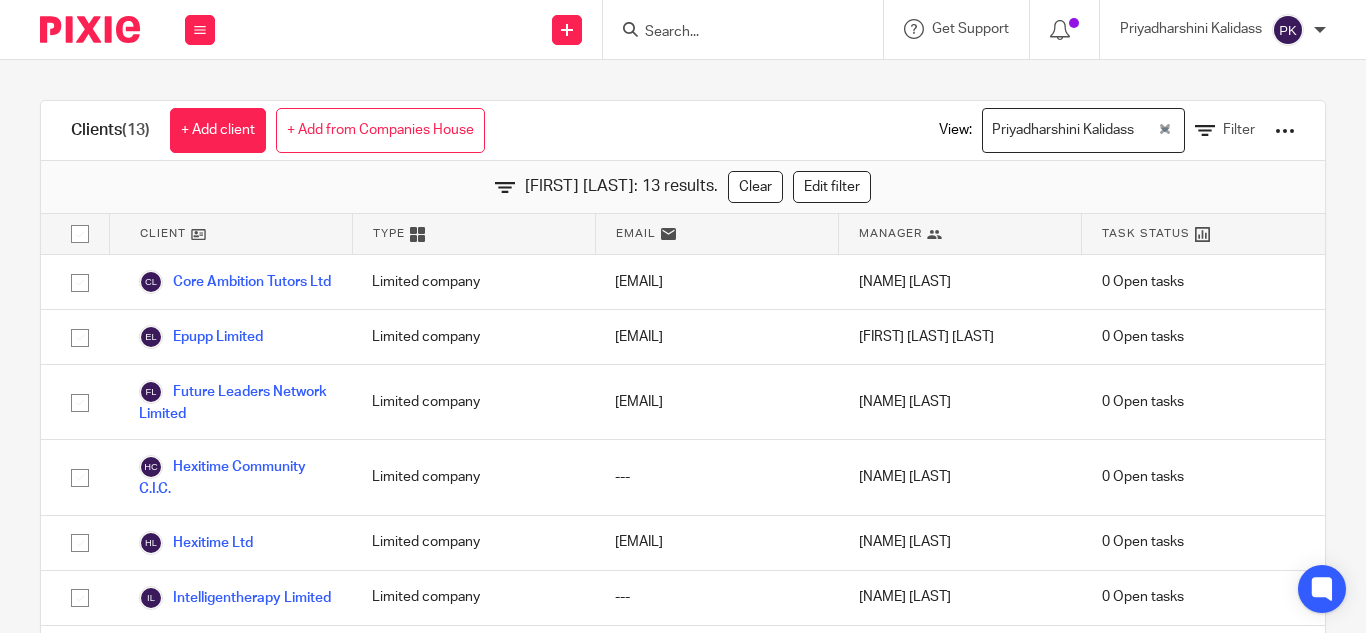 click on "[FIRST] [LAST]: 13 results.
Clear
Edit filter" at bounding box center (683, 187) 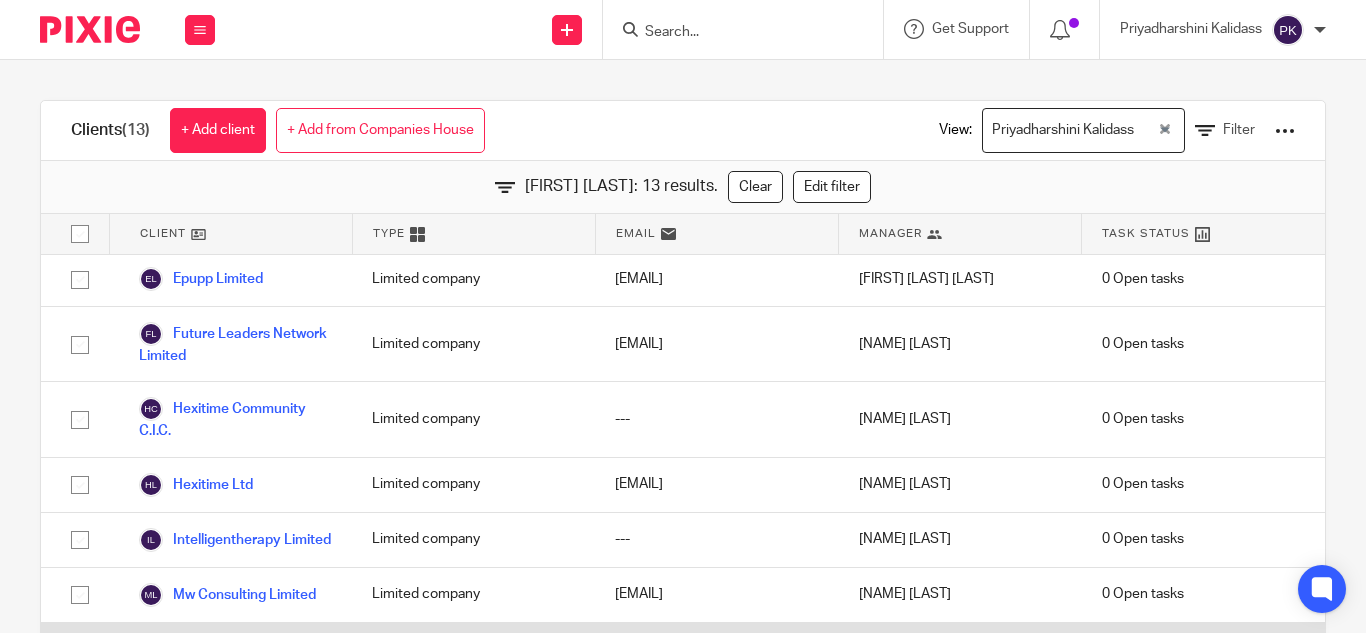 scroll, scrollTop: 0, scrollLeft: 0, axis: both 